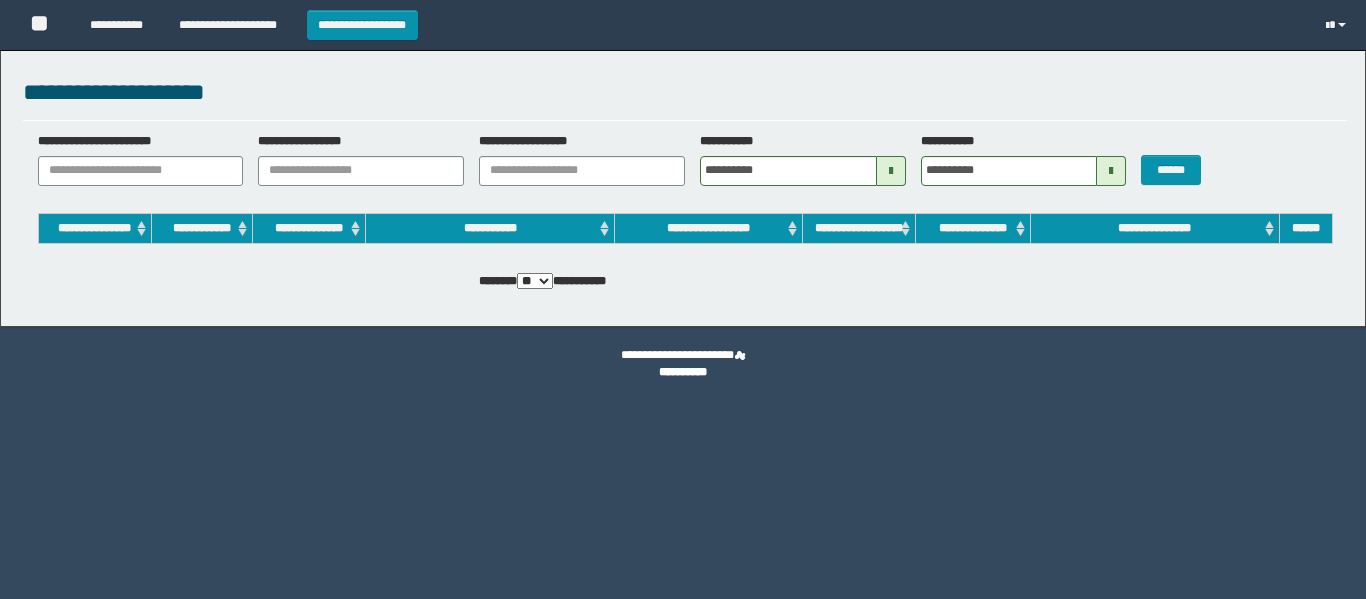 scroll, scrollTop: 0, scrollLeft: 0, axis: both 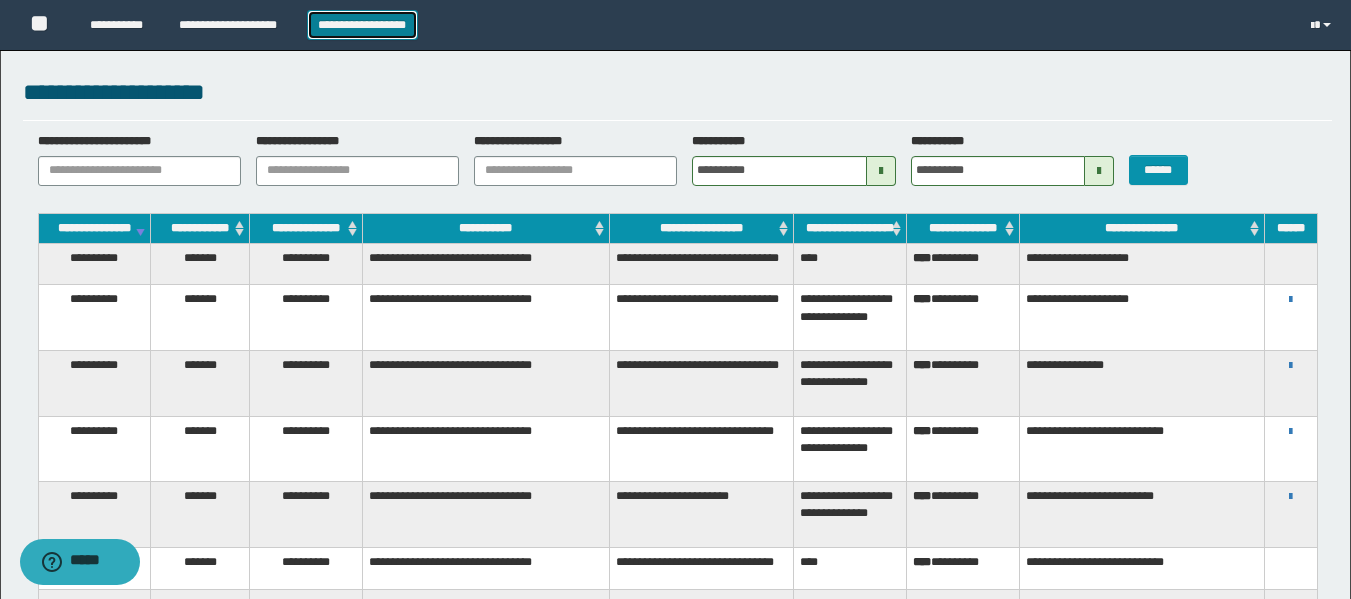click on "**********" at bounding box center [362, 25] 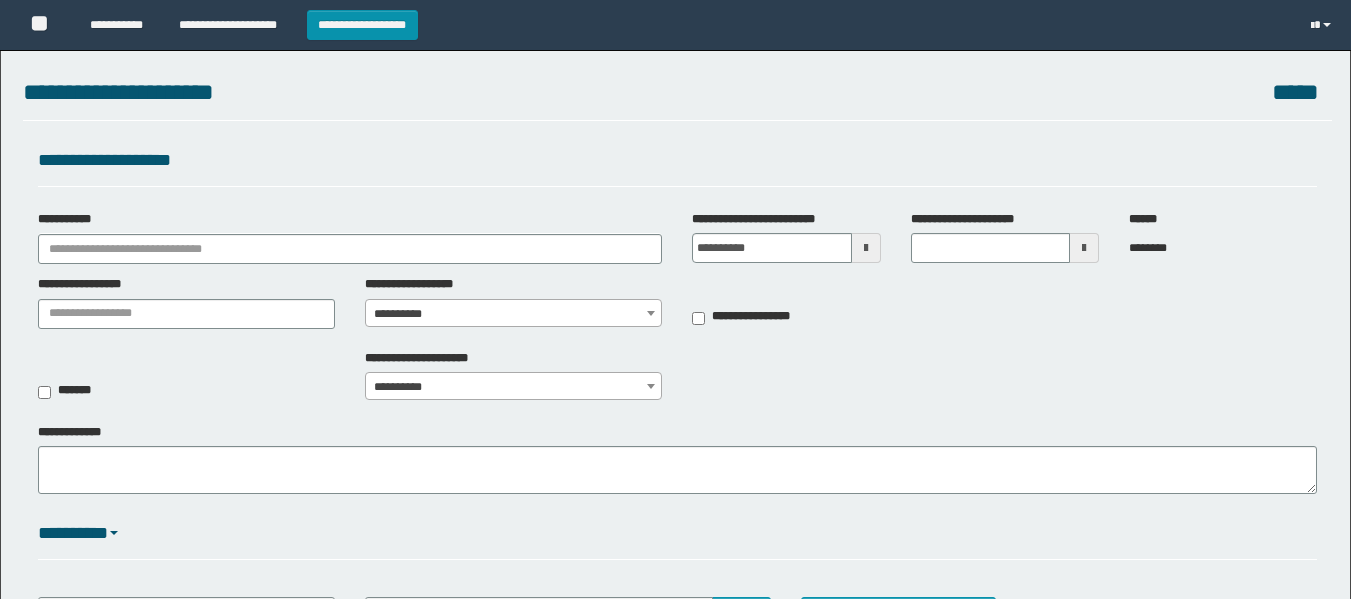 scroll, scrollTop: 0, scrollLeft: 0, axis: both 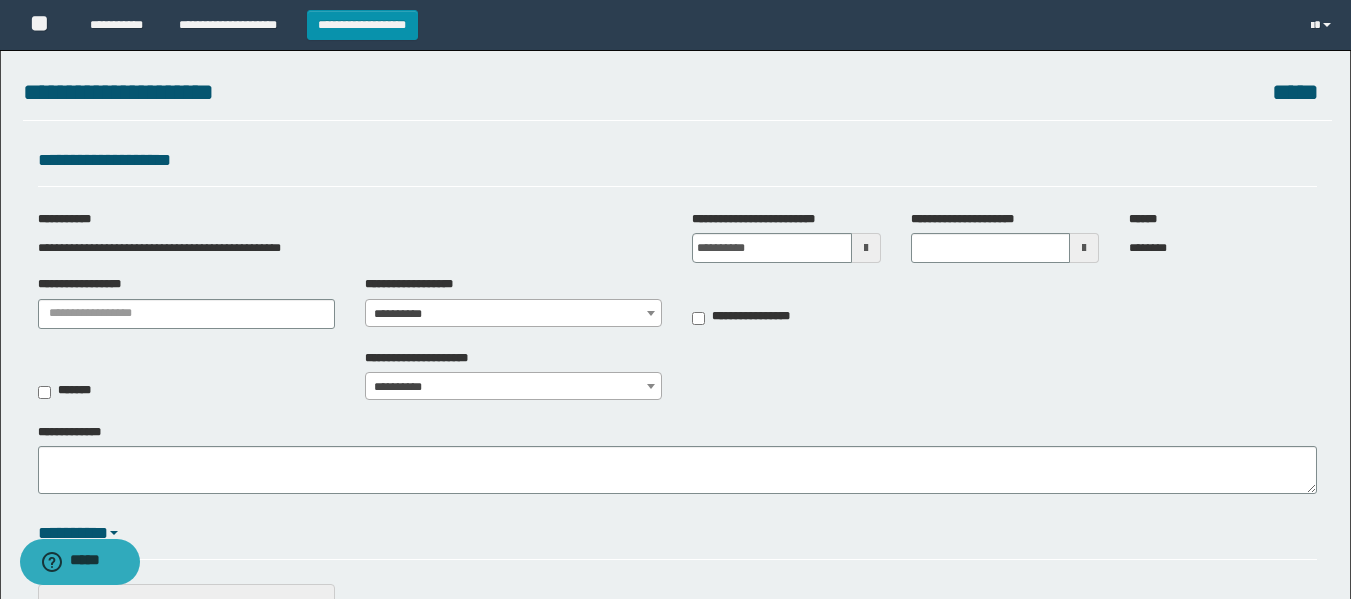 click at bounding box center [866, 248] 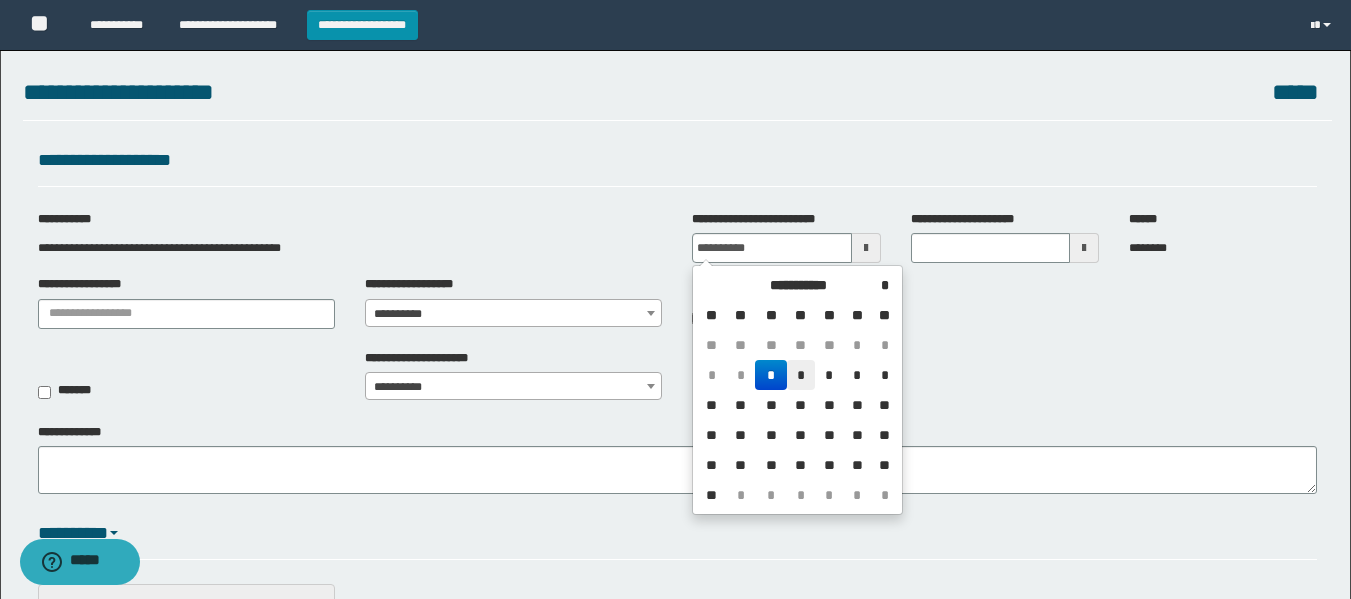 click on "*" at bounding box center (801, 375) 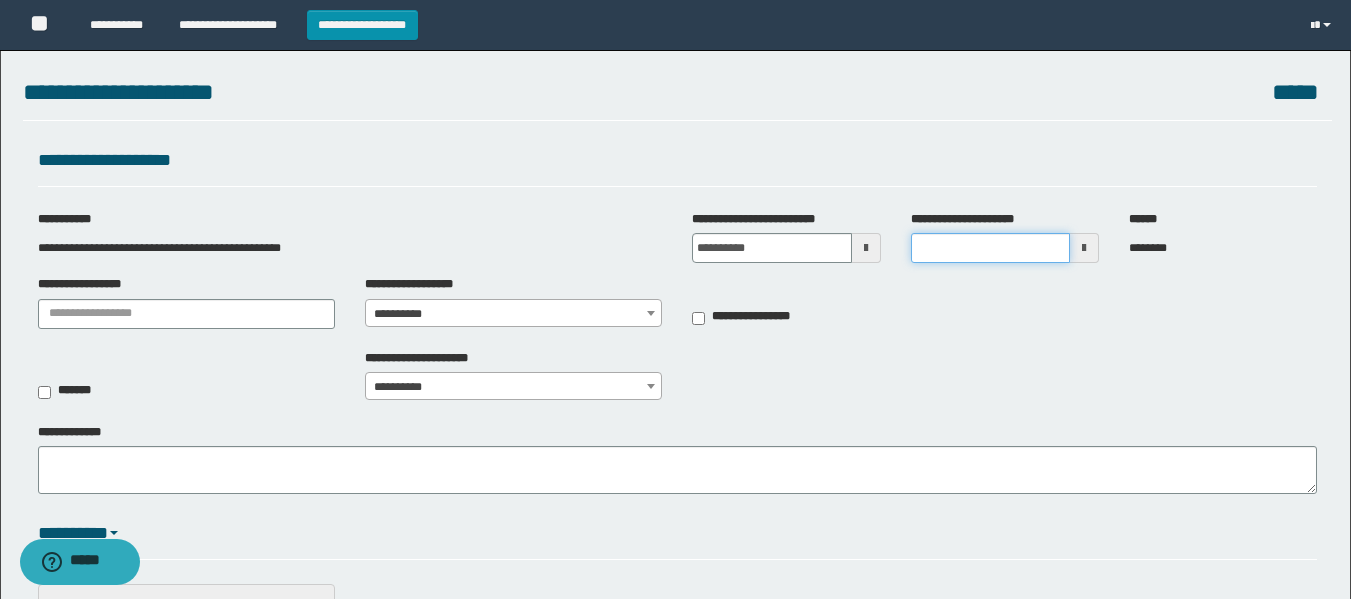click on "**********" at bounding box center [990, 248] 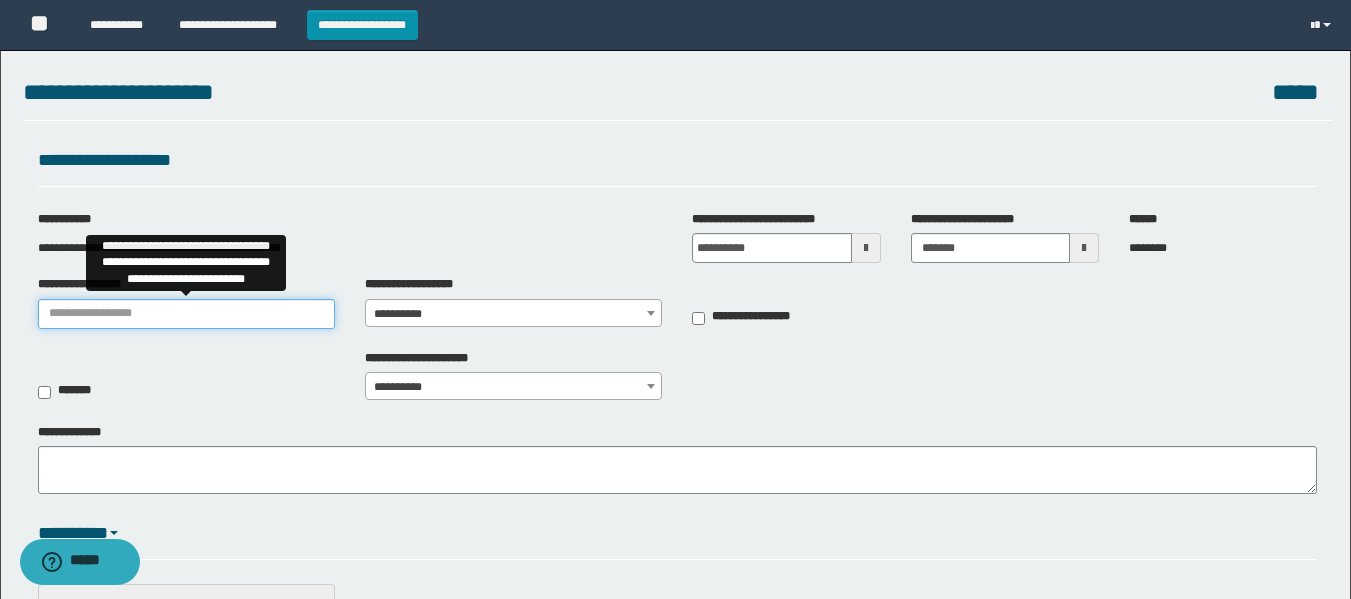 click on "**********" at bounding box center (186, 314) 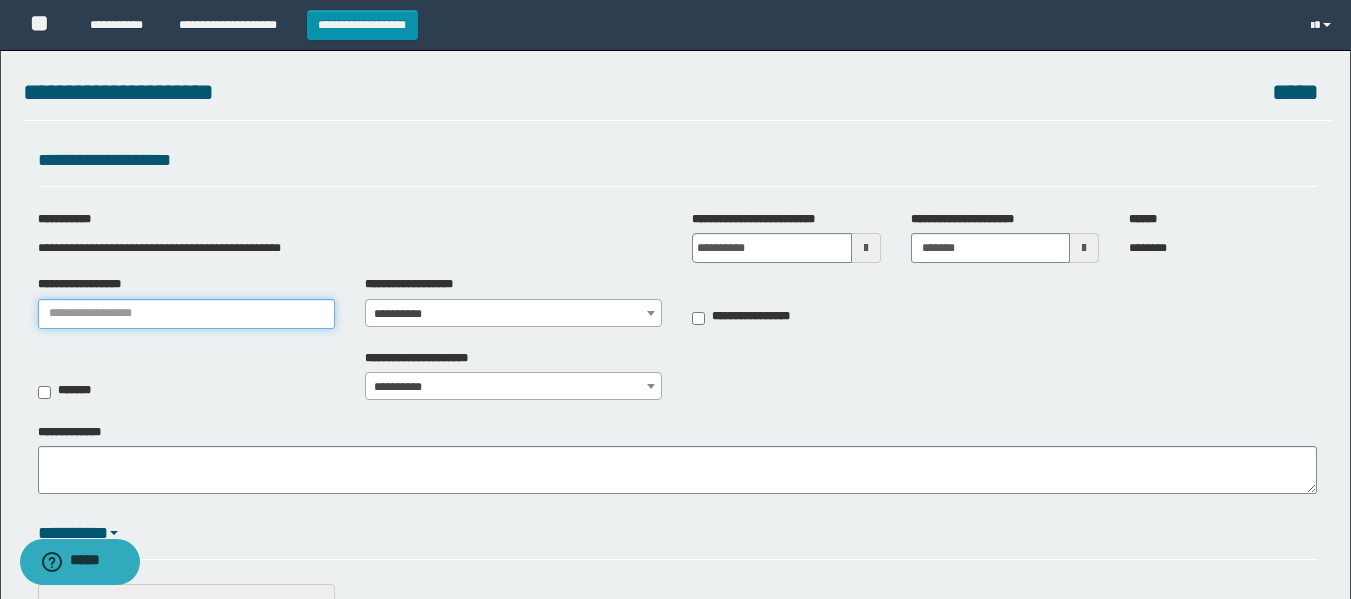 type on "**********" 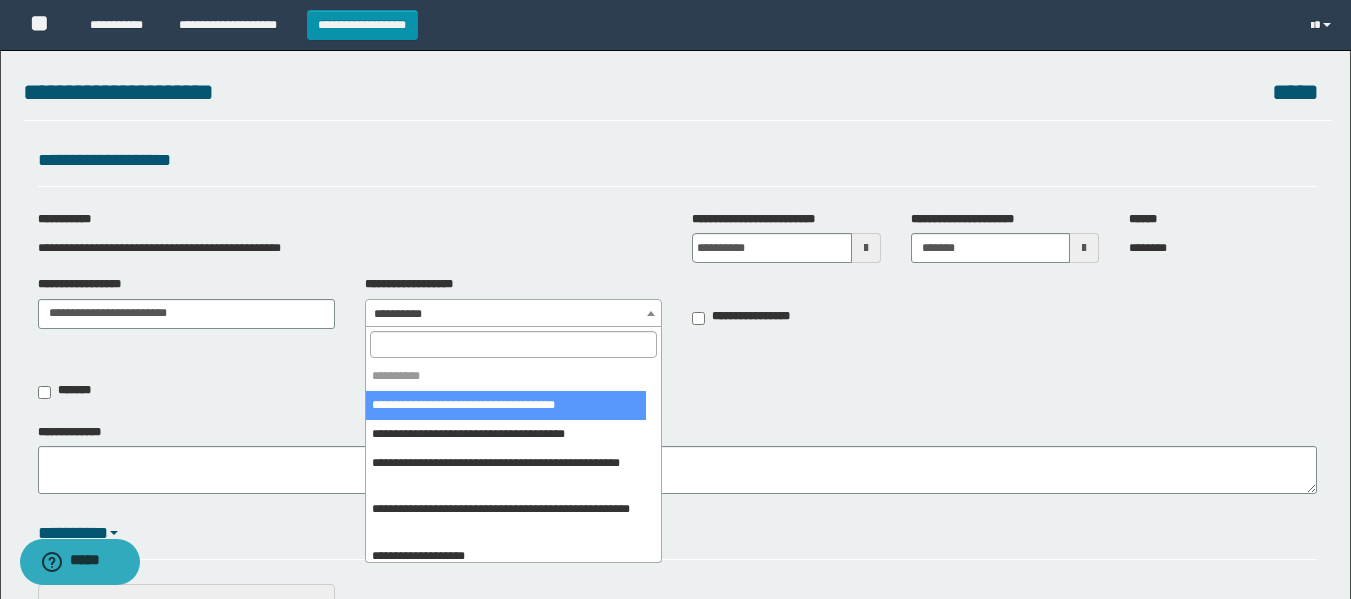 click on "**********" at bounding box center [513, 314] 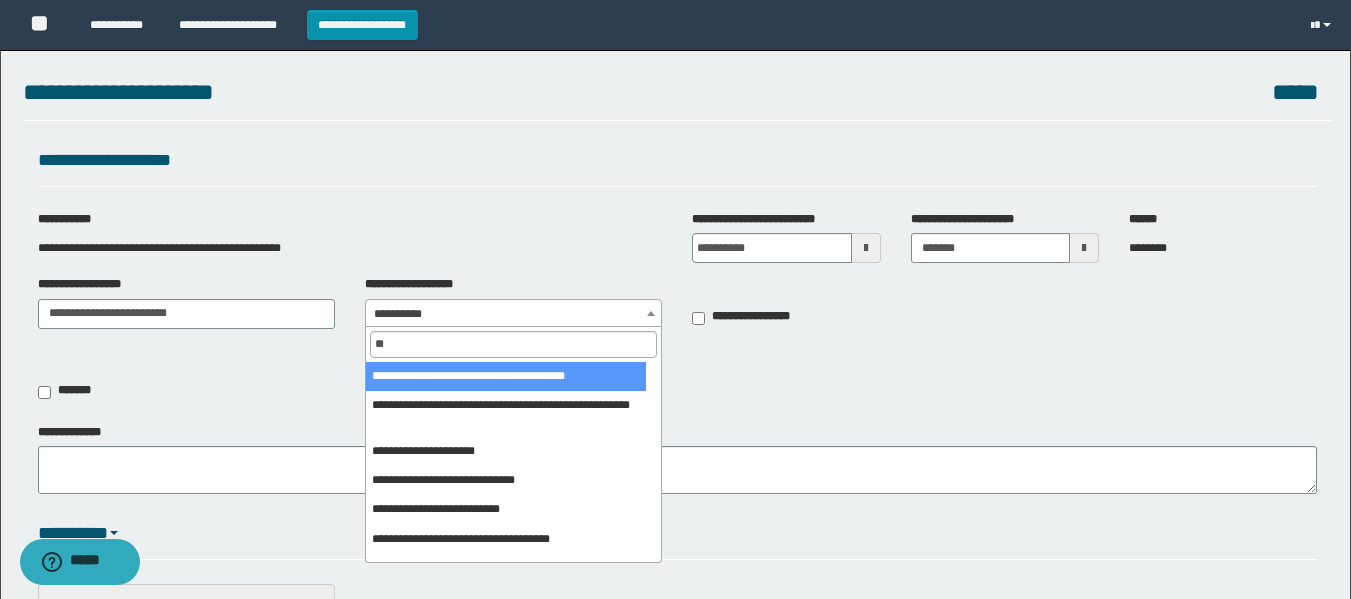 type on "*" 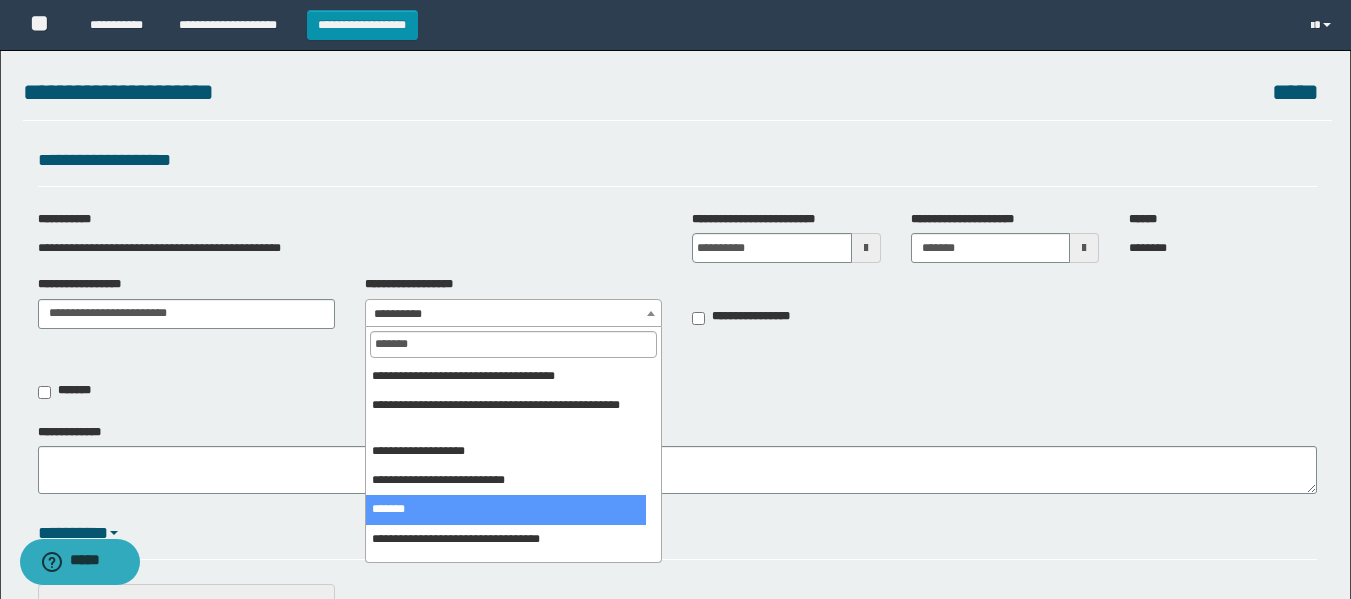 type on "*******" 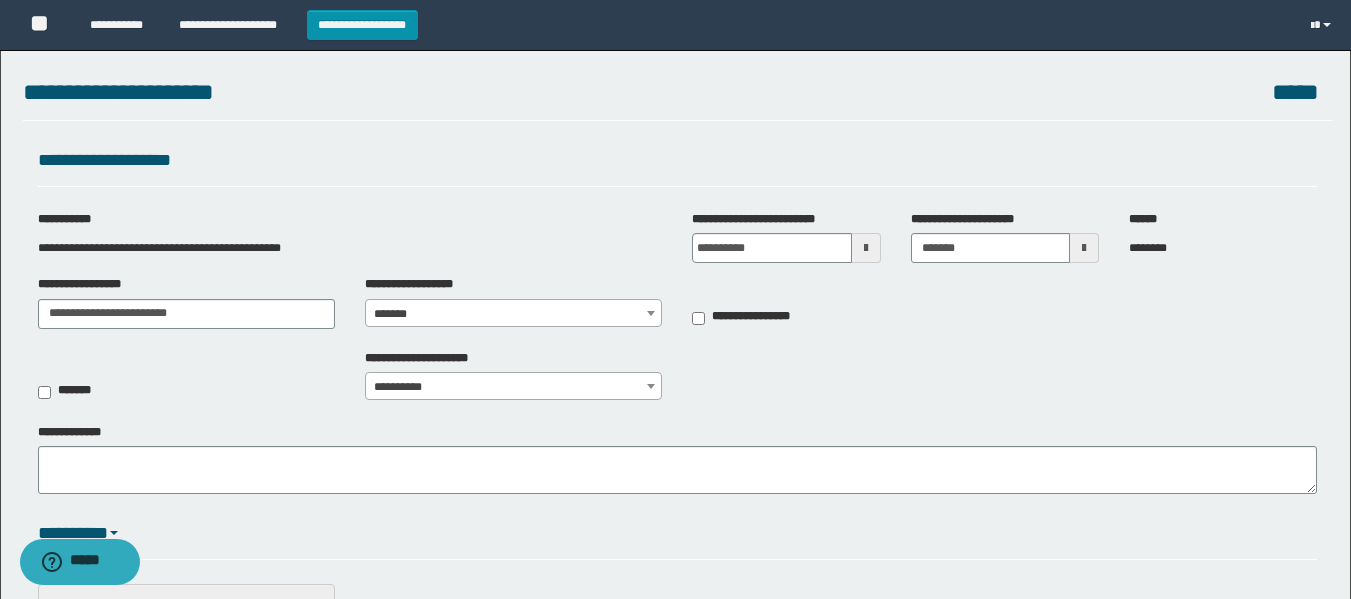 click on "*******" at bounding box center [513, 314] 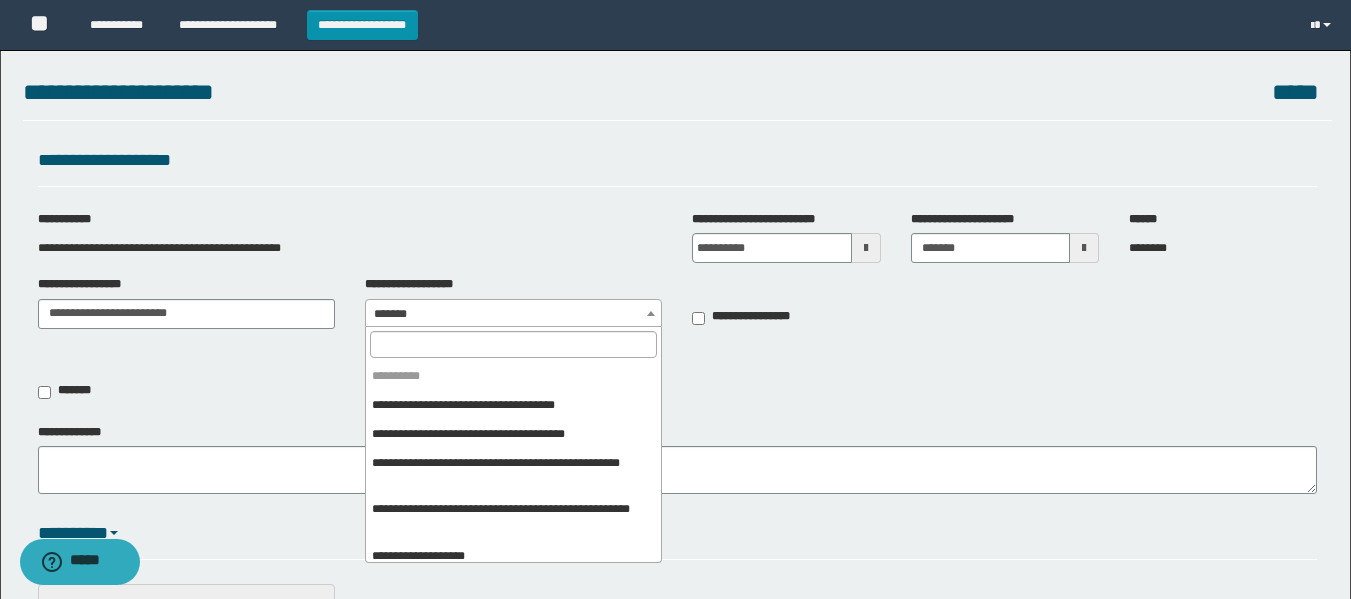 scroll, scrollTop: 355, scrollLeft: 0, axis: vertical 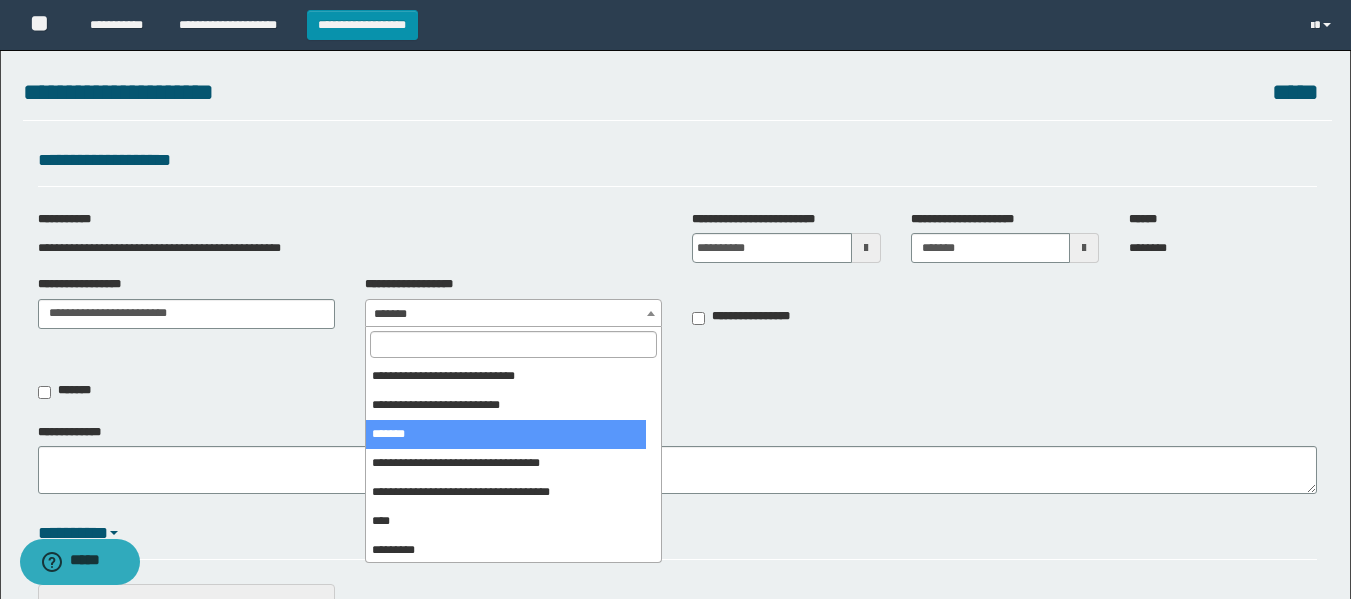 click at bounding box center [513, 344] 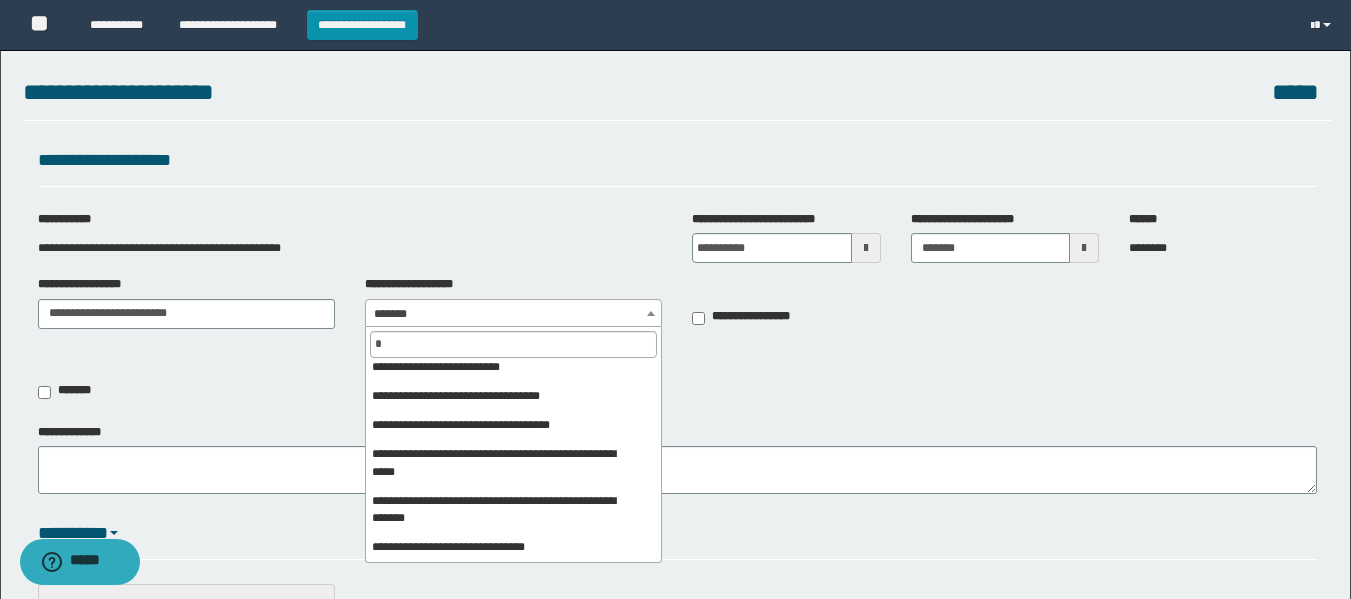 scroll, scrollTop: 0, scrollLeft: 0, axis: both 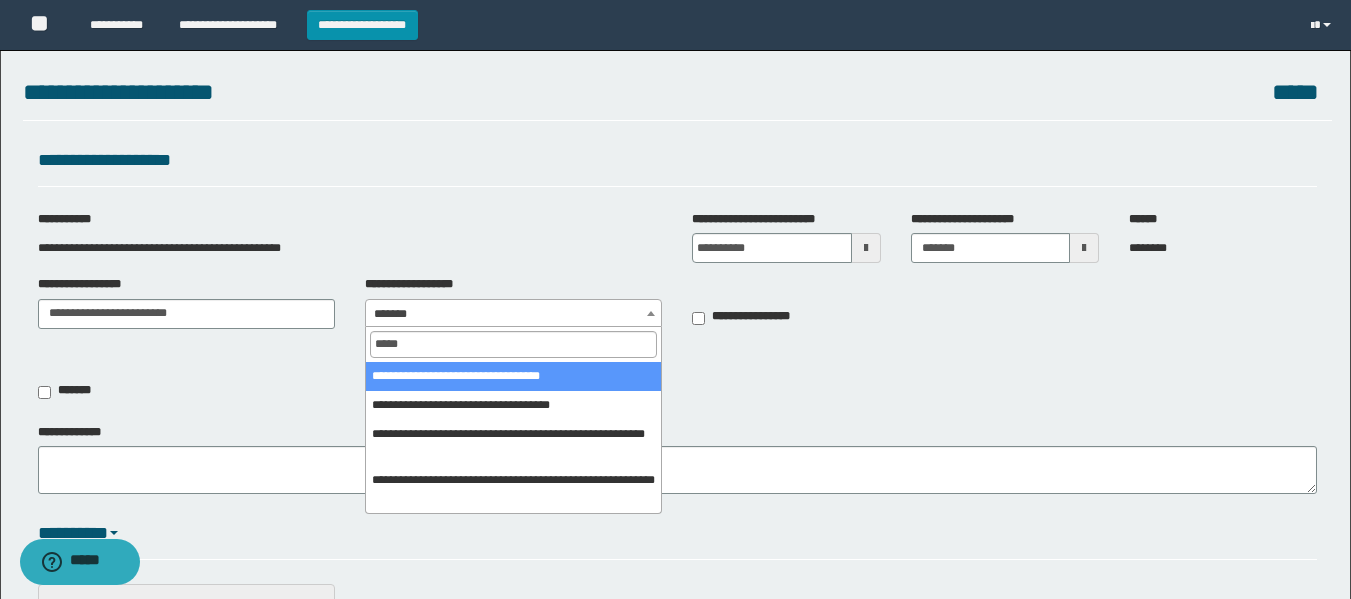 type on "*****" 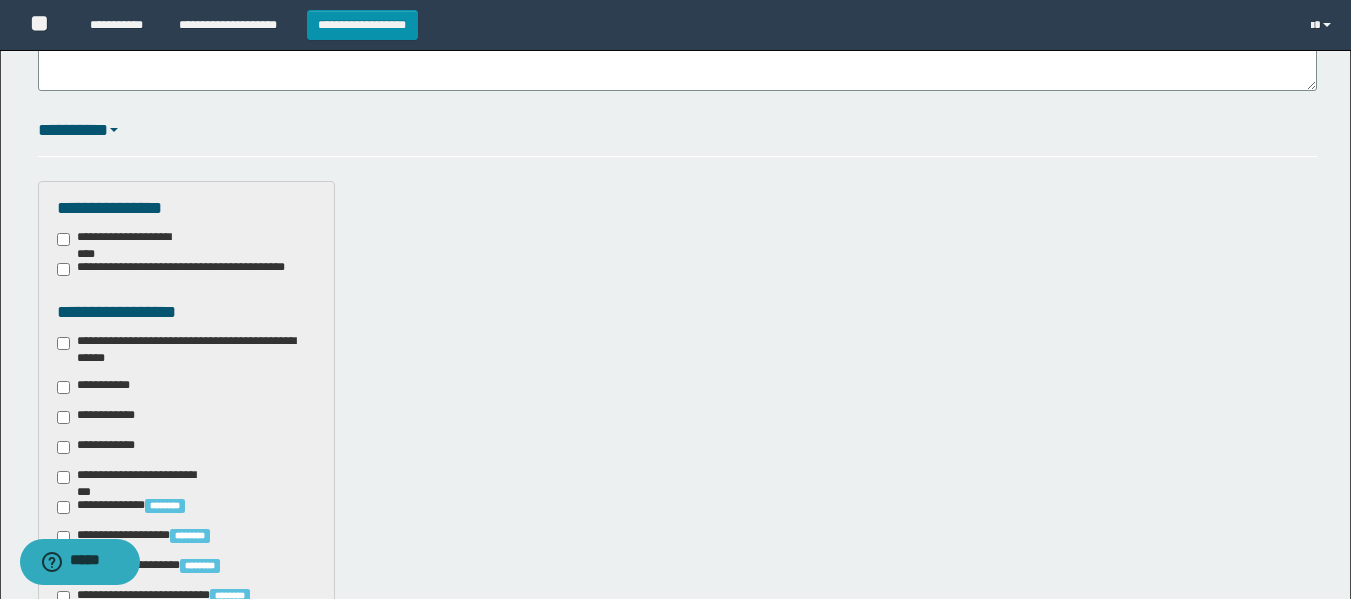 scroll, scrollTop: 407, scrollLeft: 0, axis: vertical 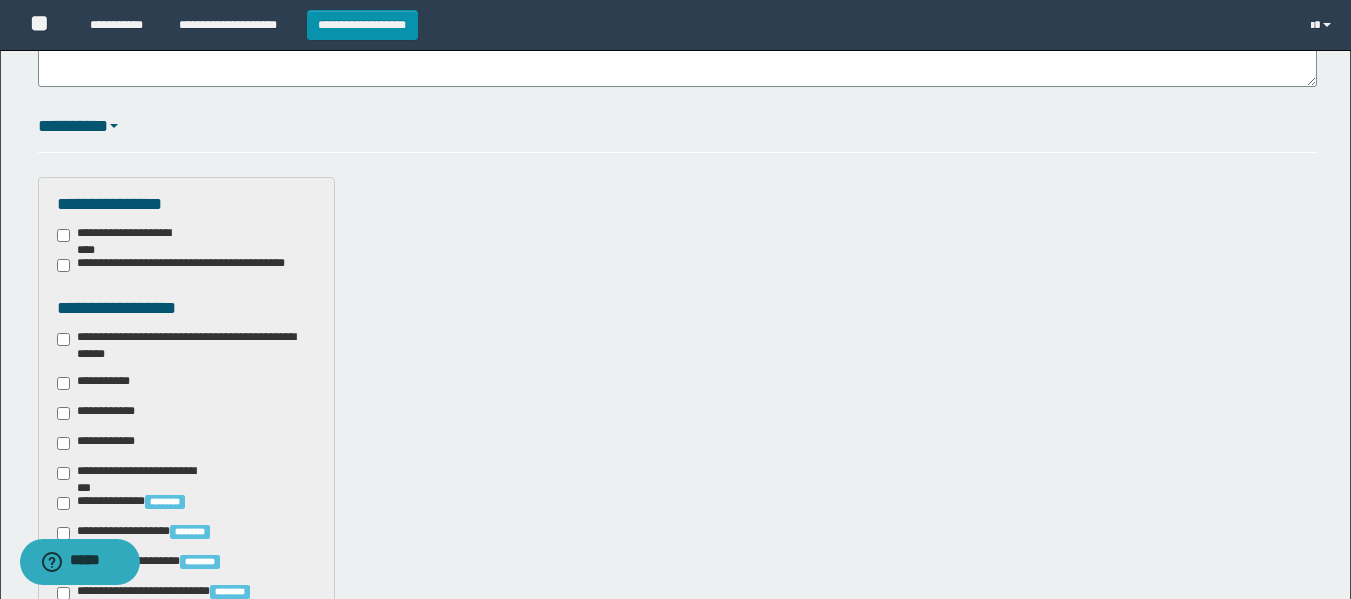 click on "**********" at bounding box center [186, 346] 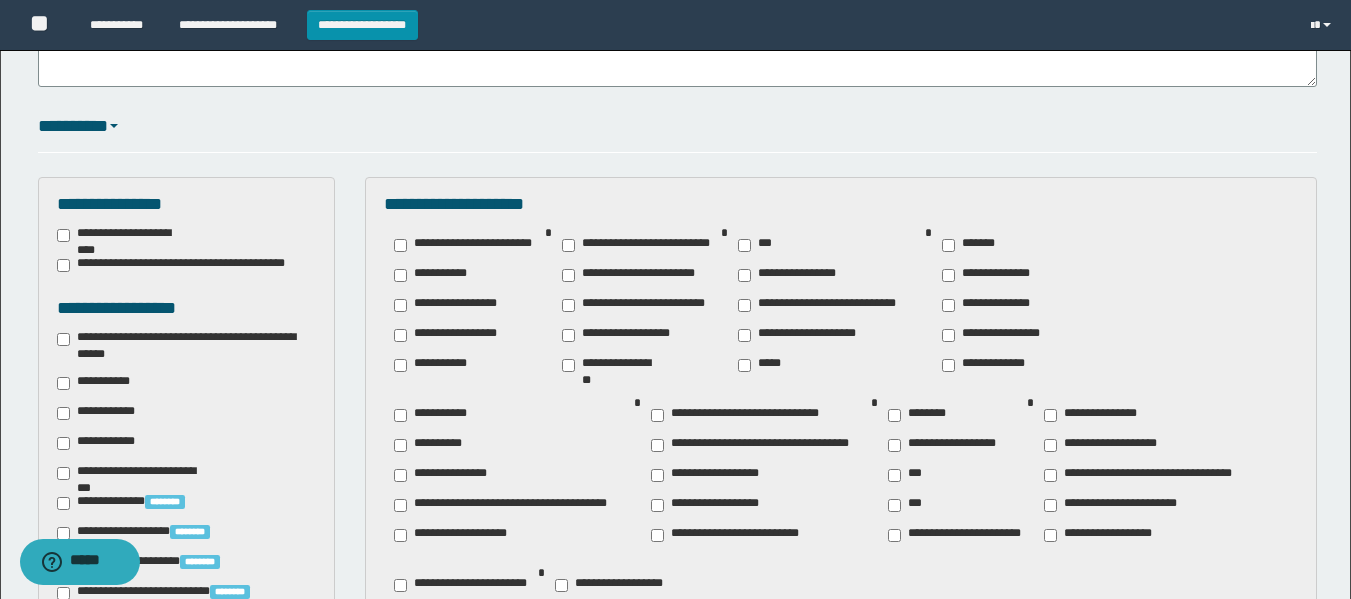 click on "**********" at bounding box center [436, 415] 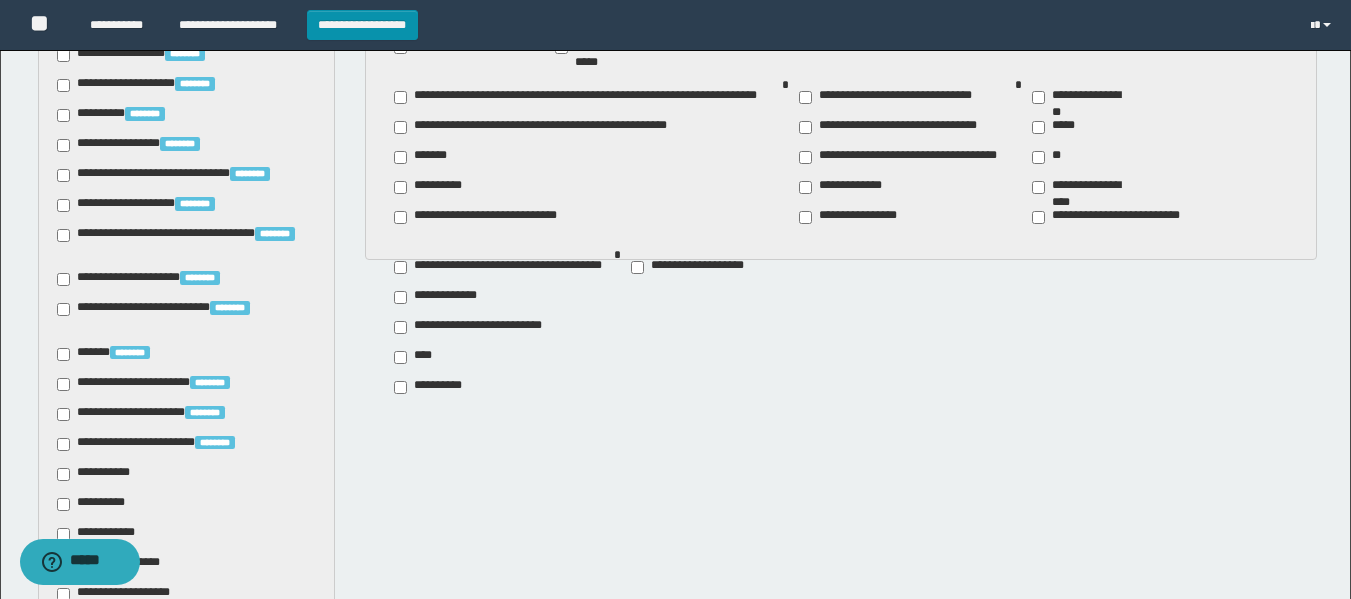 scroll, scrollTop: 1073, scrollLeft: 0, axis: vertical 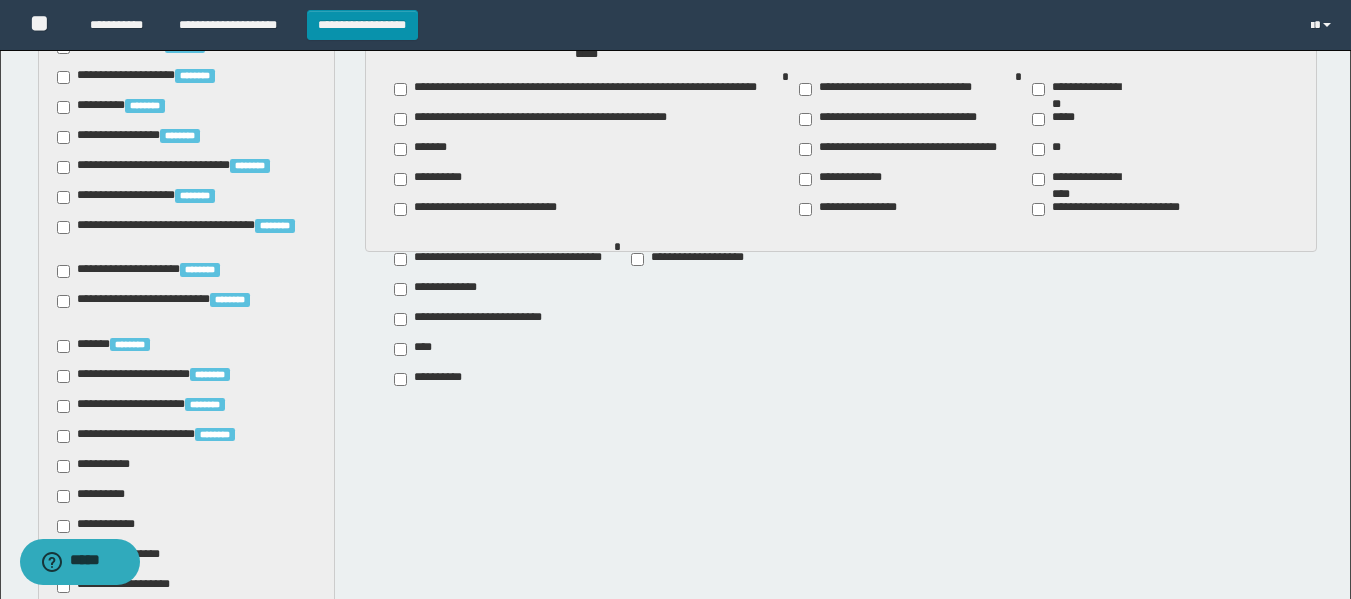 click on "**********" at bounding box center (97, 466) 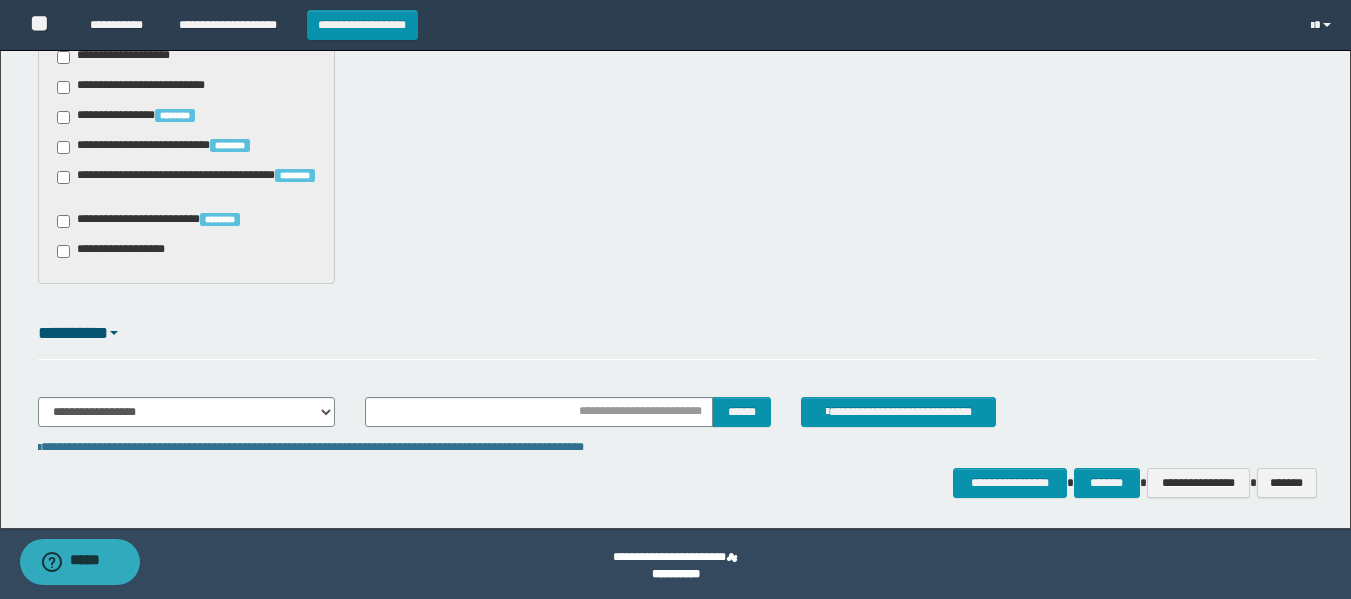 scroll, scrollTop: 1606, scrollLeft: 0, axis: vertical 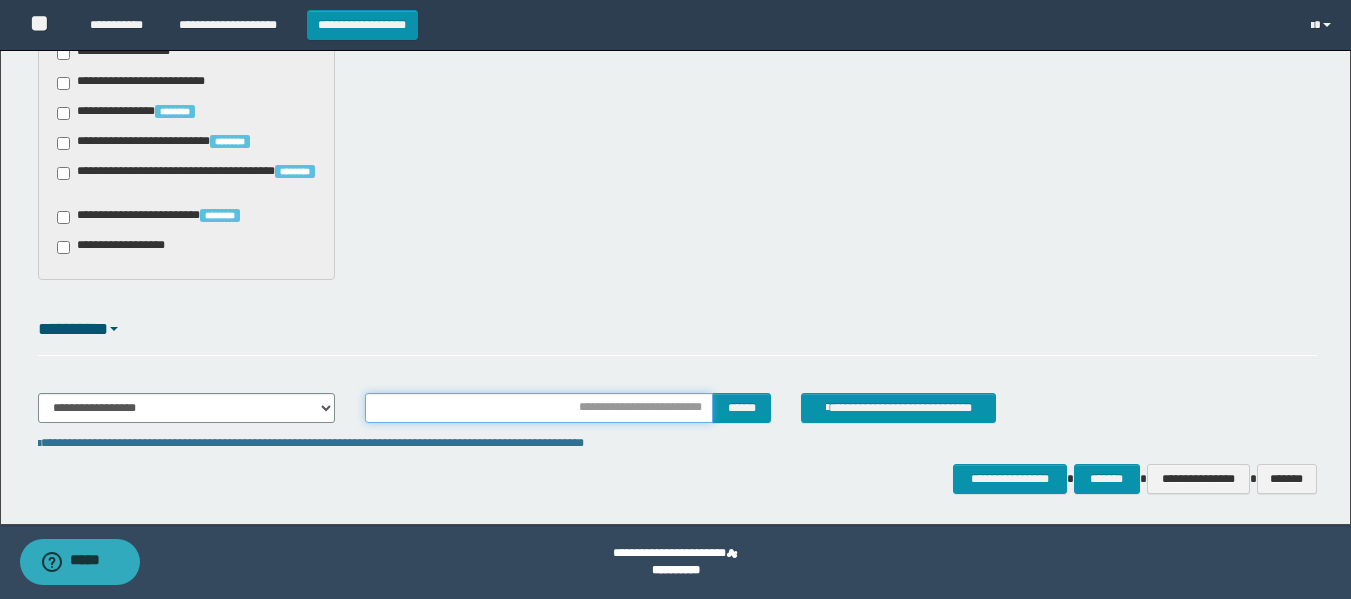 click at bounding box center [539, 408] 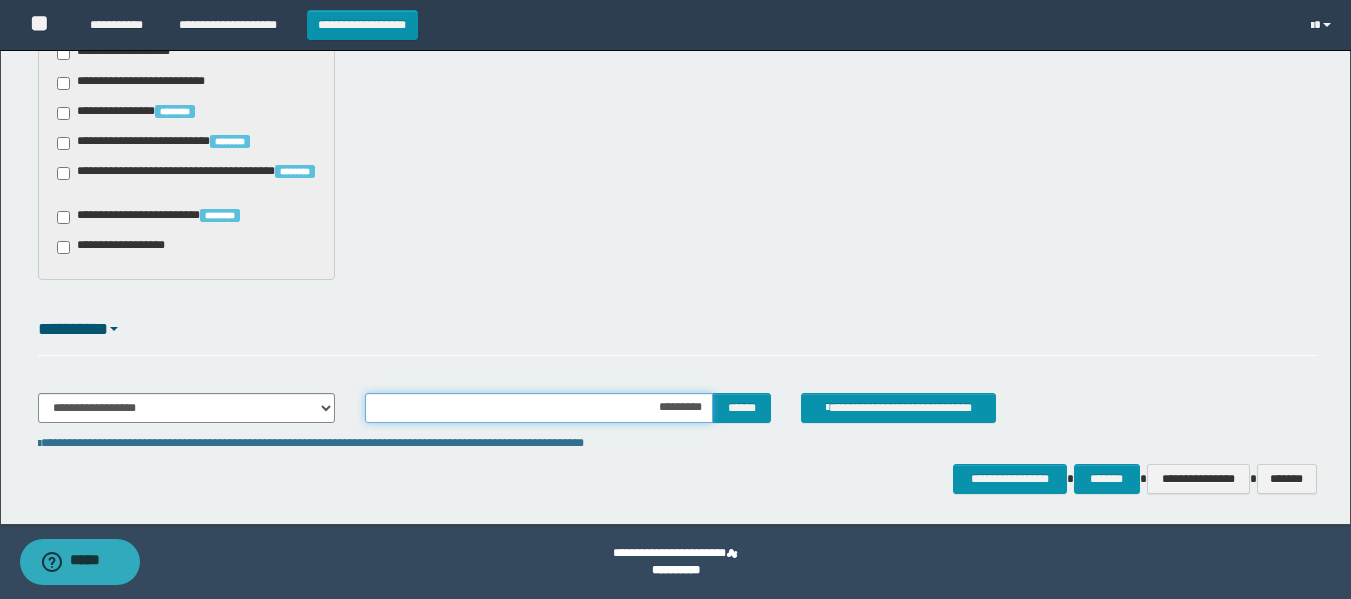type on "**********" 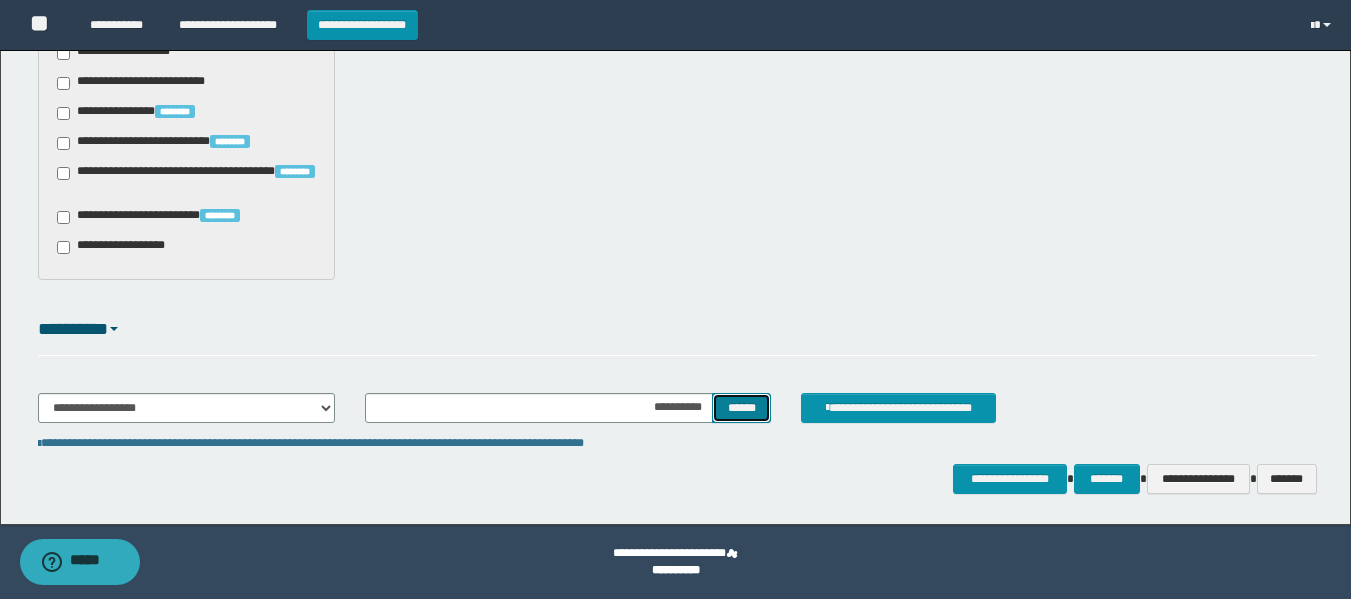 click on "******" at bounding box center [741, 408] 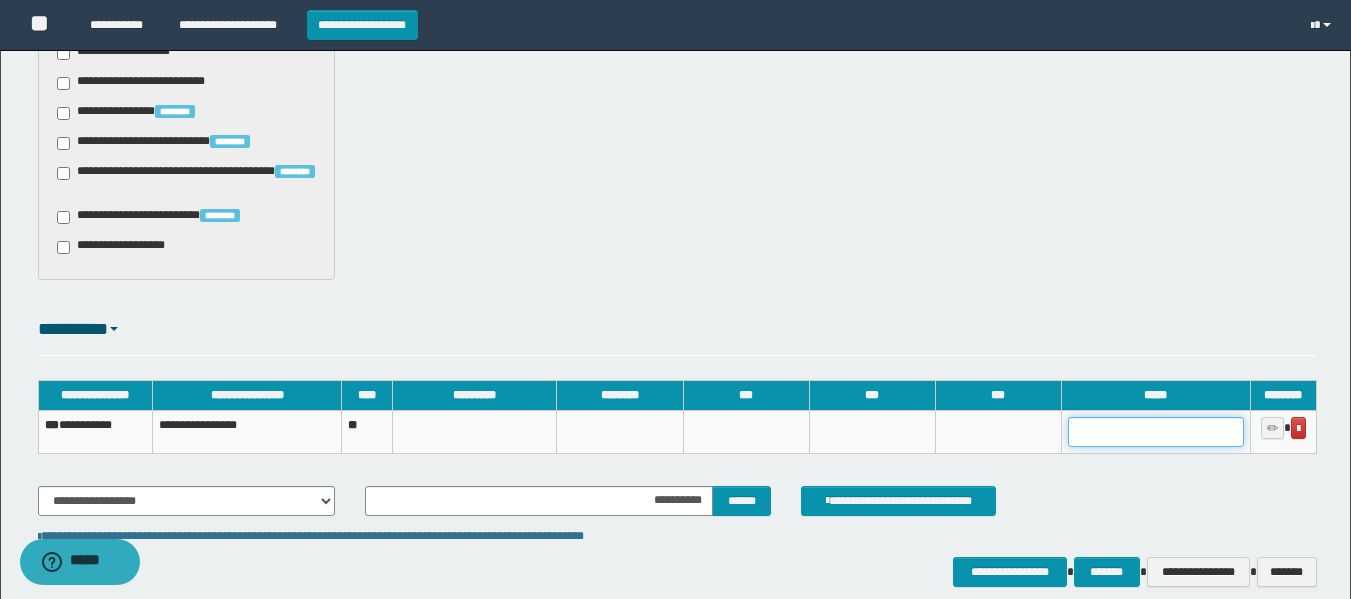 click at bounding box center [1156, 432] 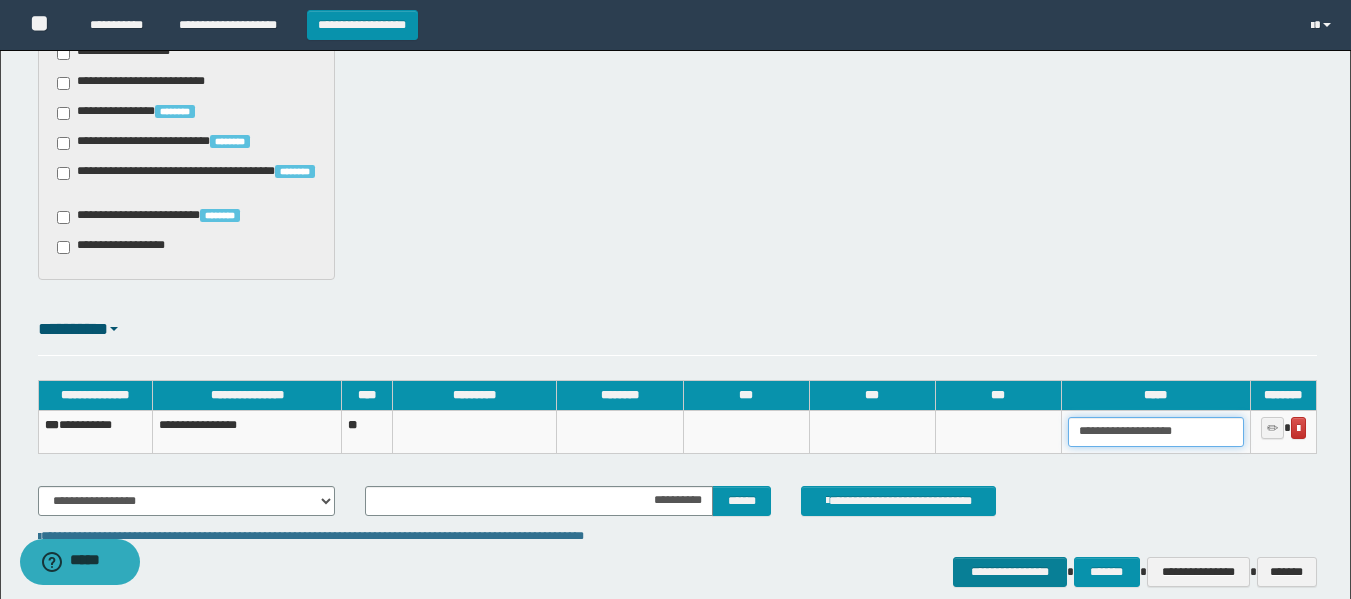 type on "**********" 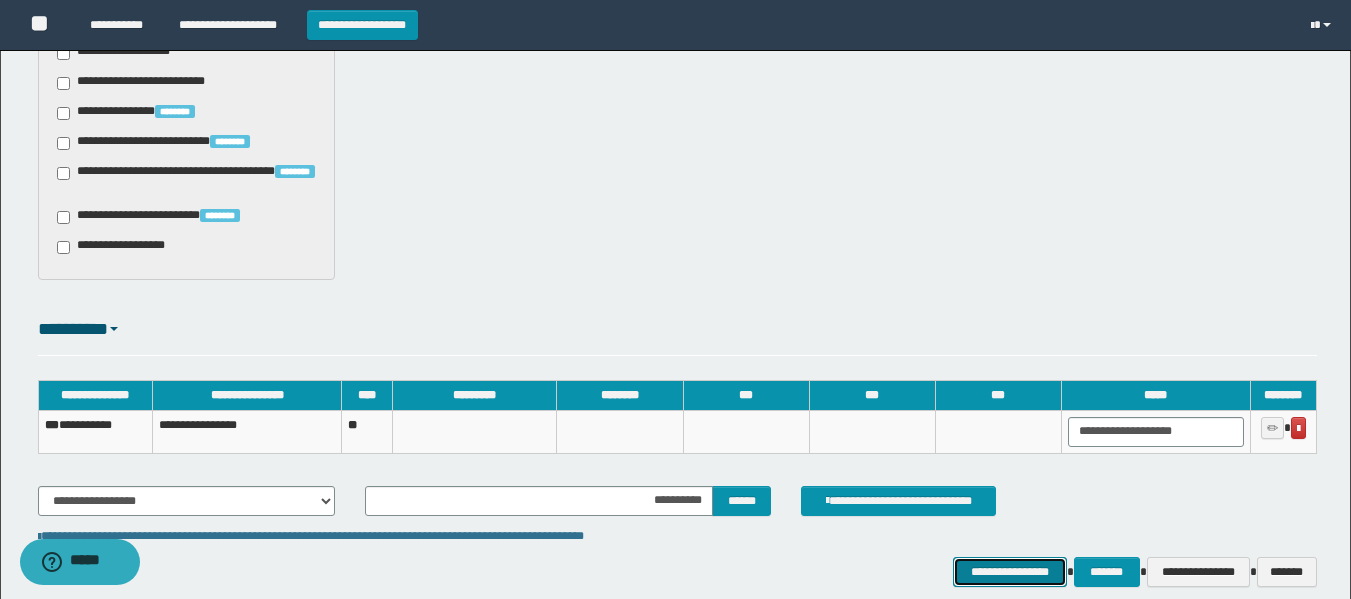click on "**********" at bounding box center (1009, 572) 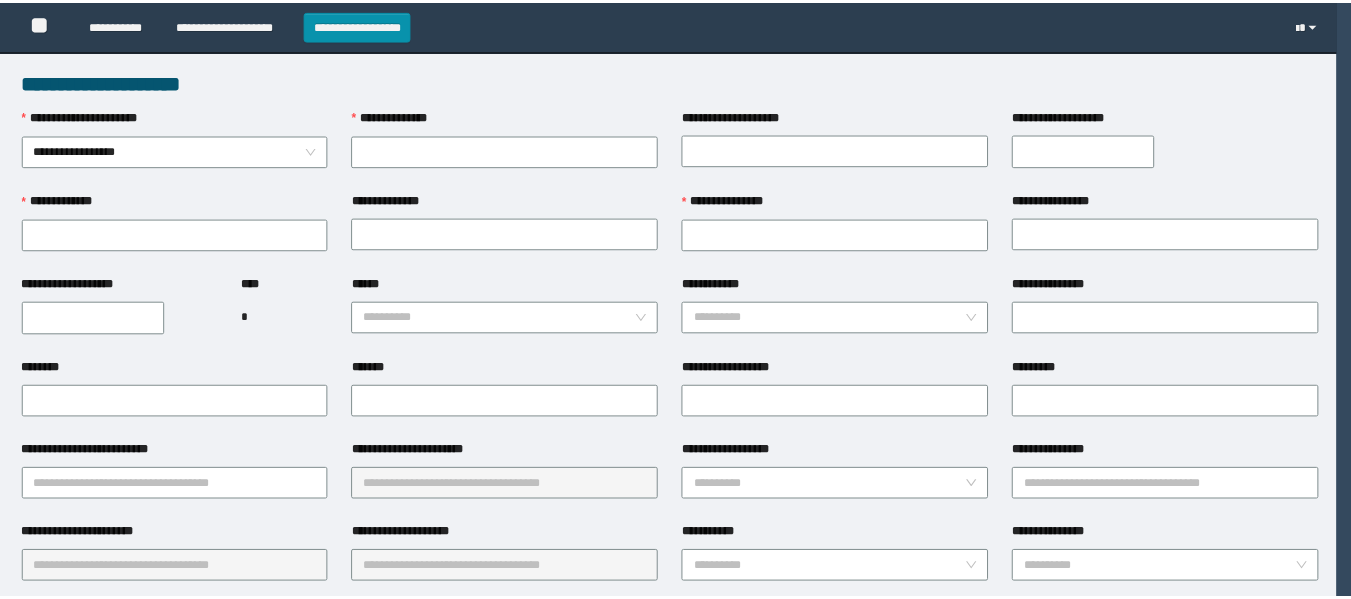 scroll, scrollTop: 0, scrollLeft: 0, axis: both 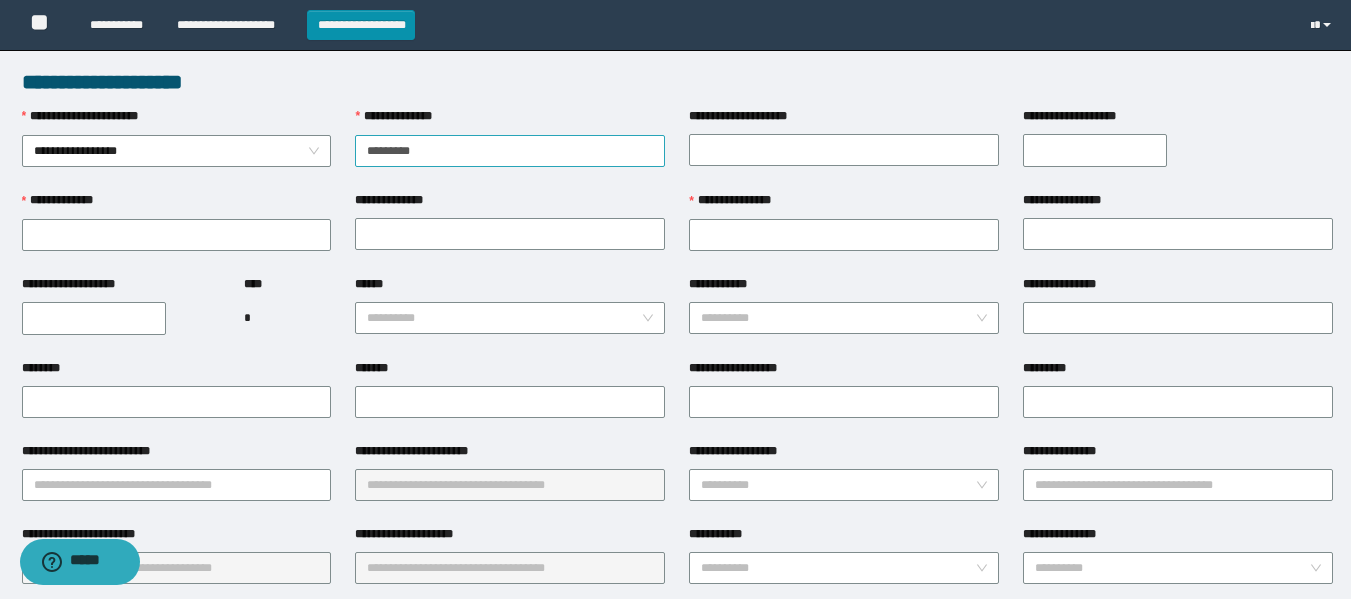 type on "**********" 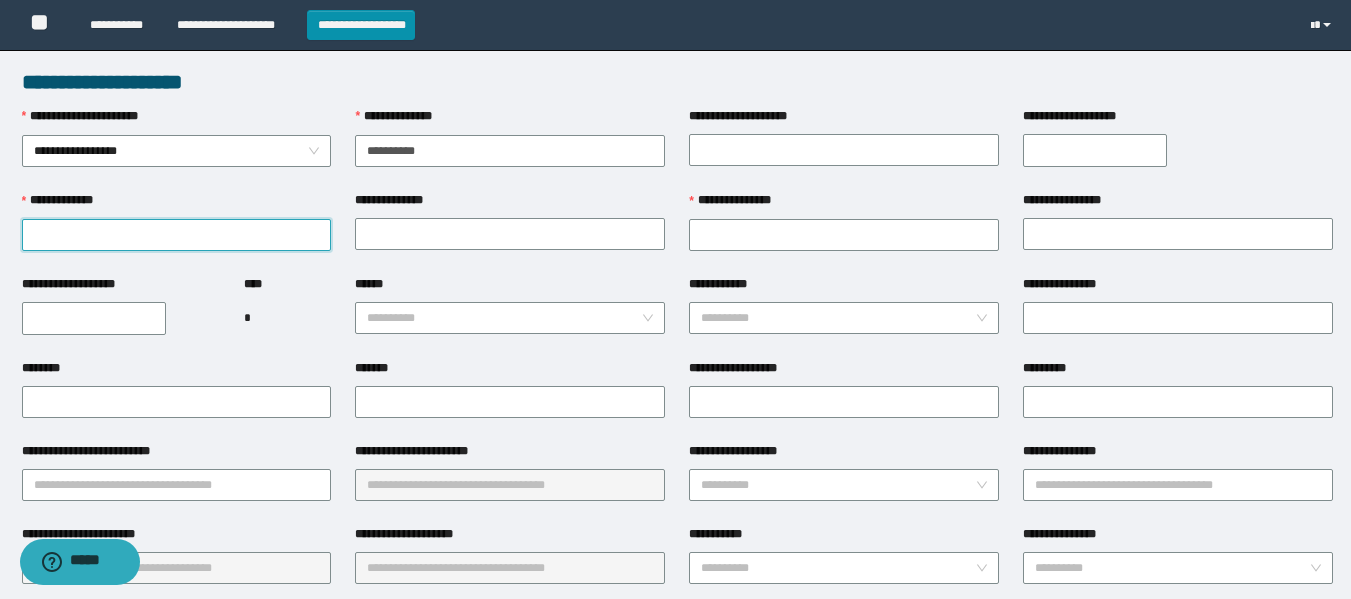 click on "**********" at bounding box center [177, 235] 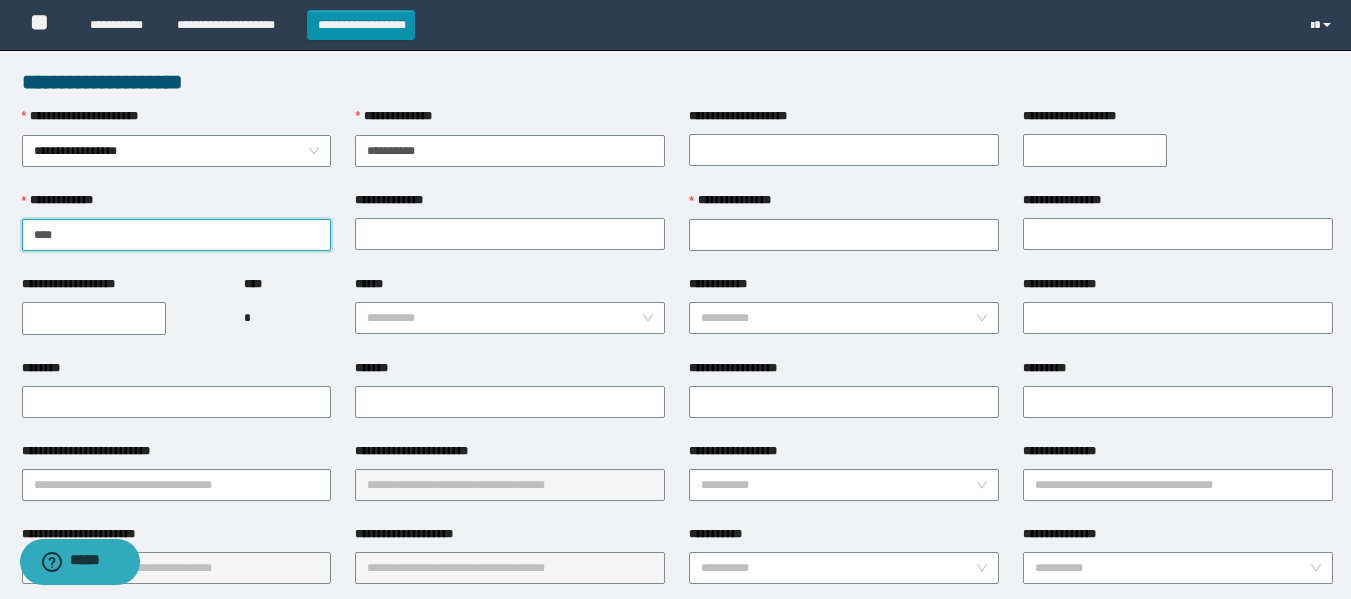 type on "****" 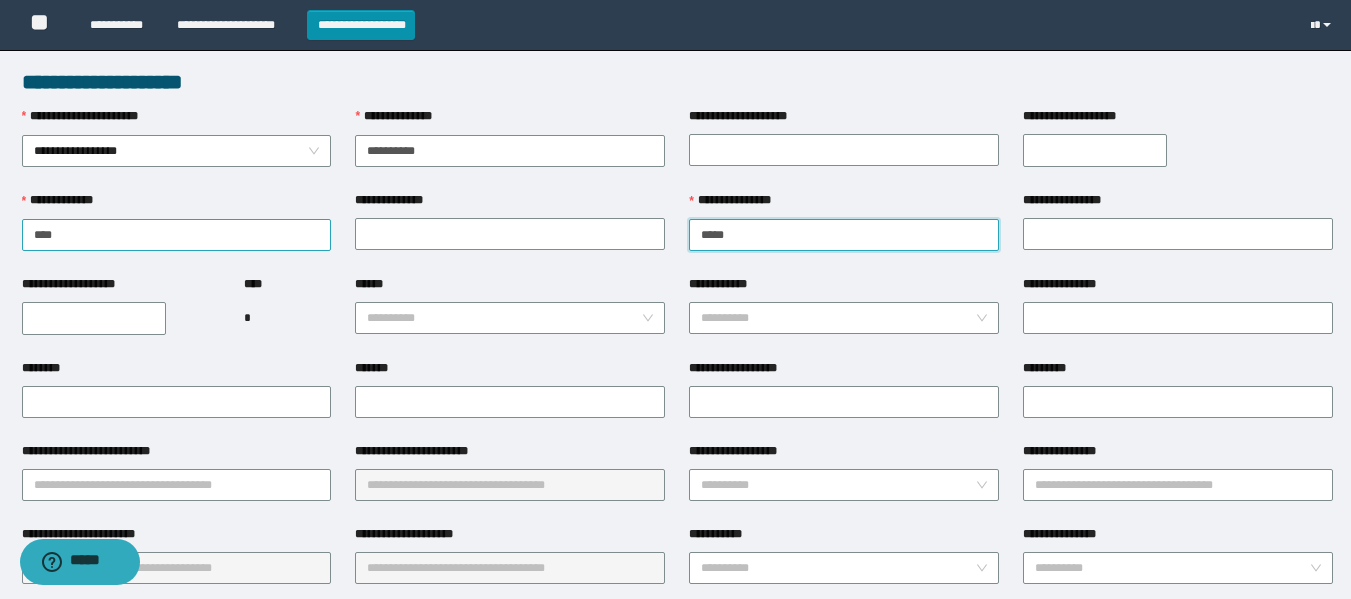 type on "*****" 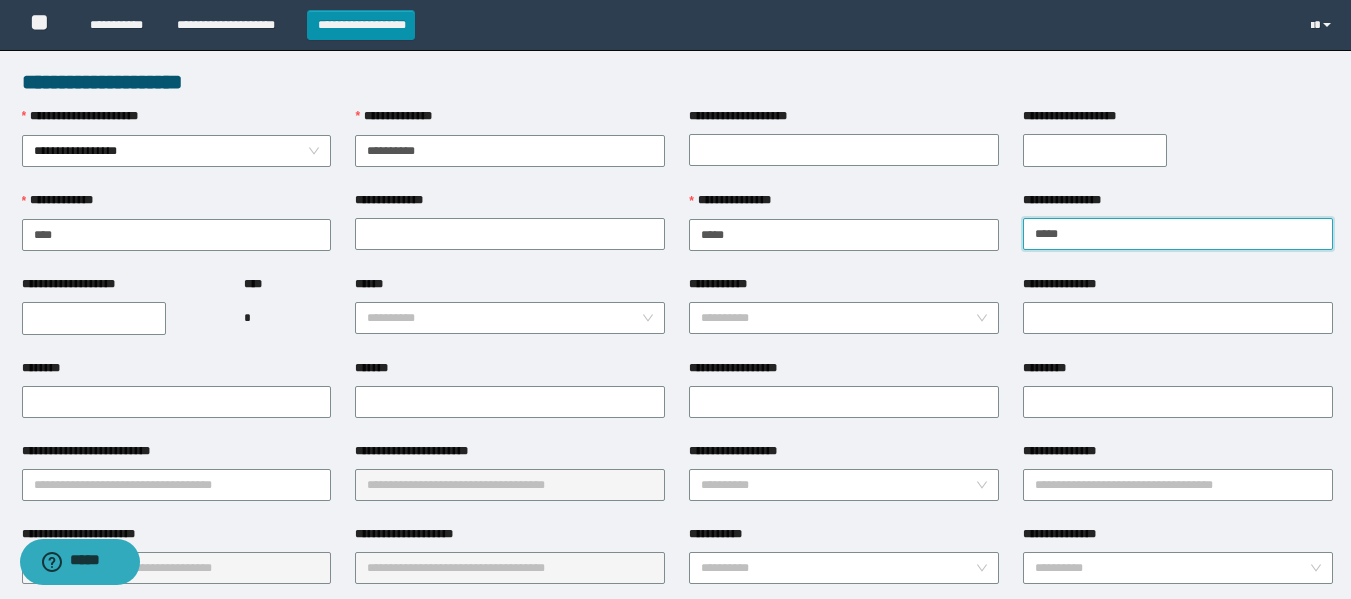 type on "*****" 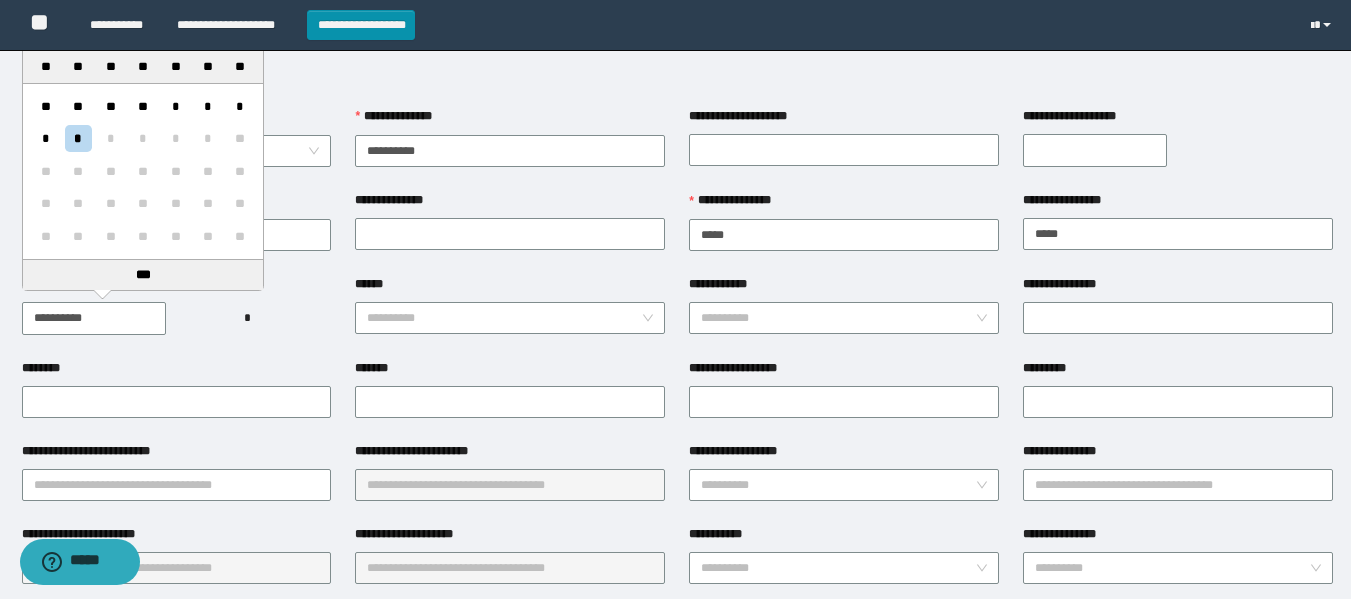 click on "**********" at bounding box center (94, 318) 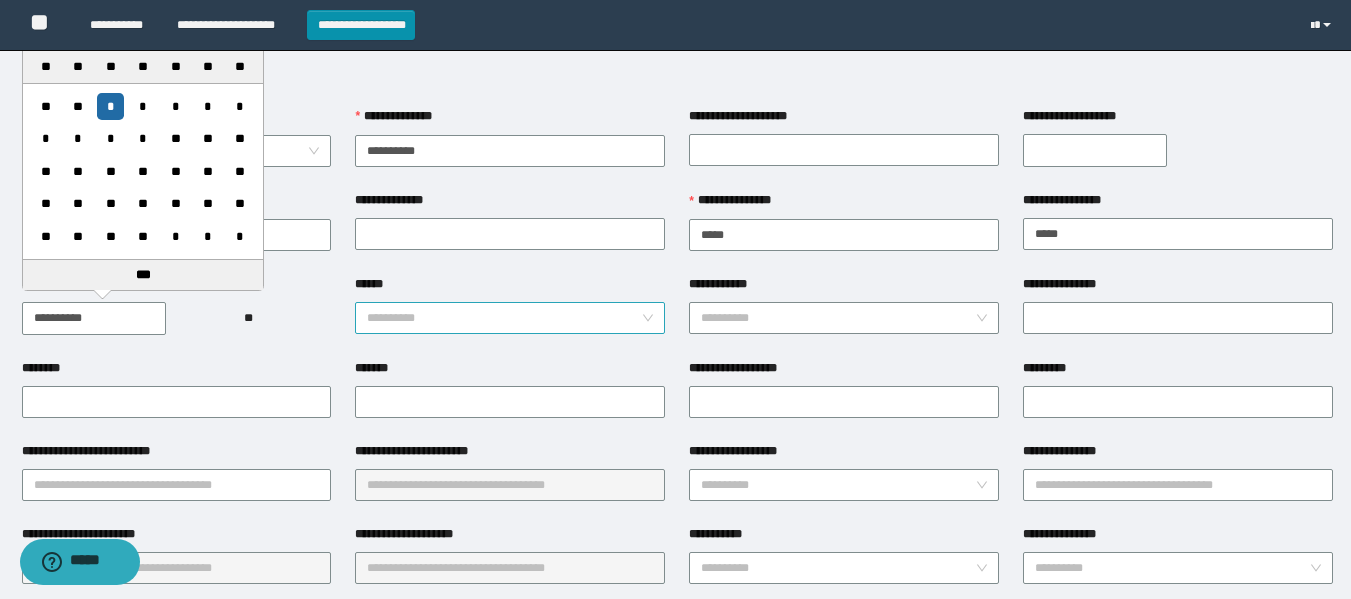 type on "**********" 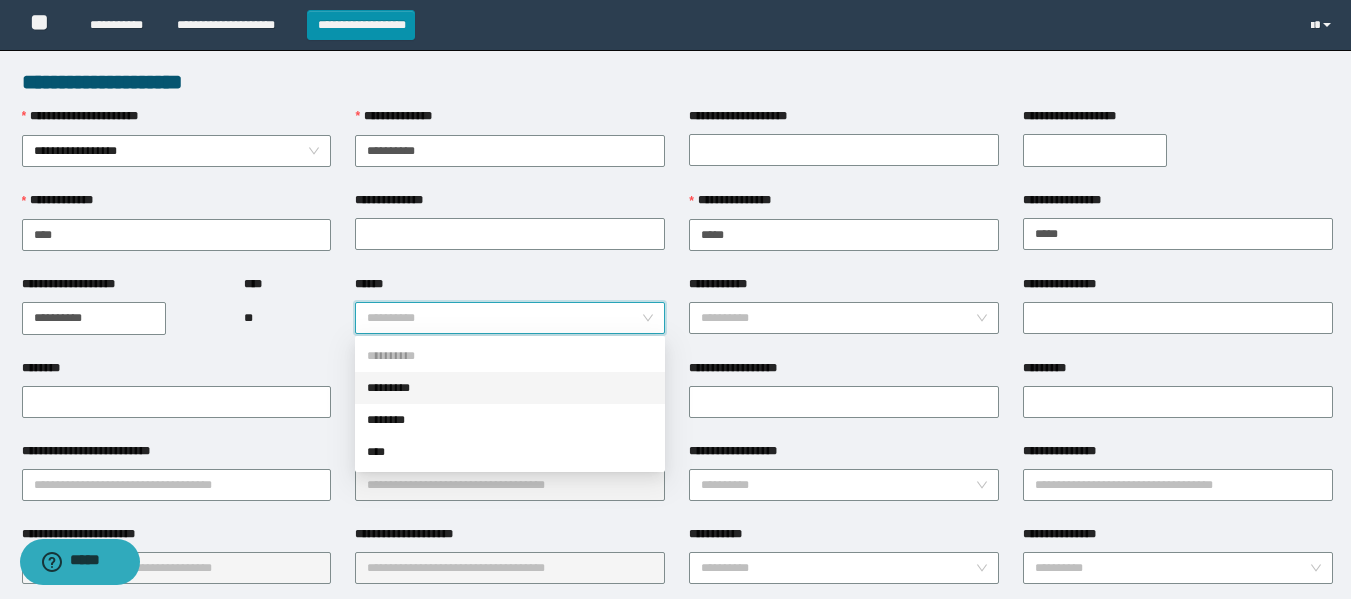 click on "******" at bounding box center [504, 318] 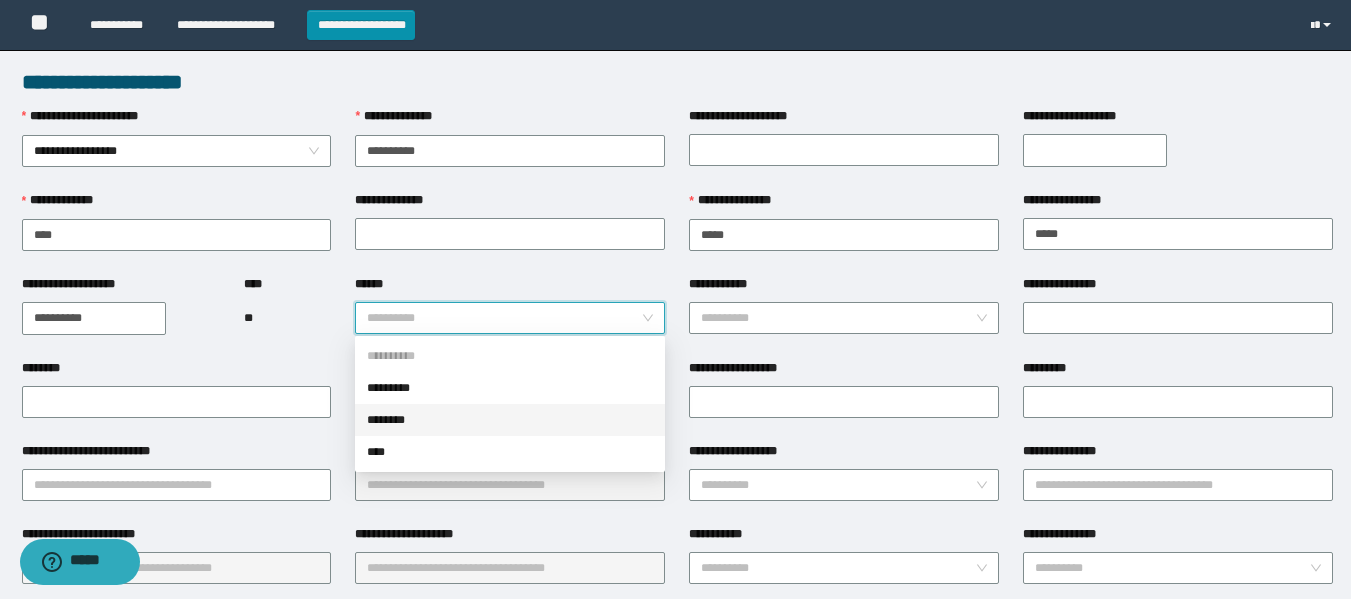 click on "********" at bounding box center (510, 420) 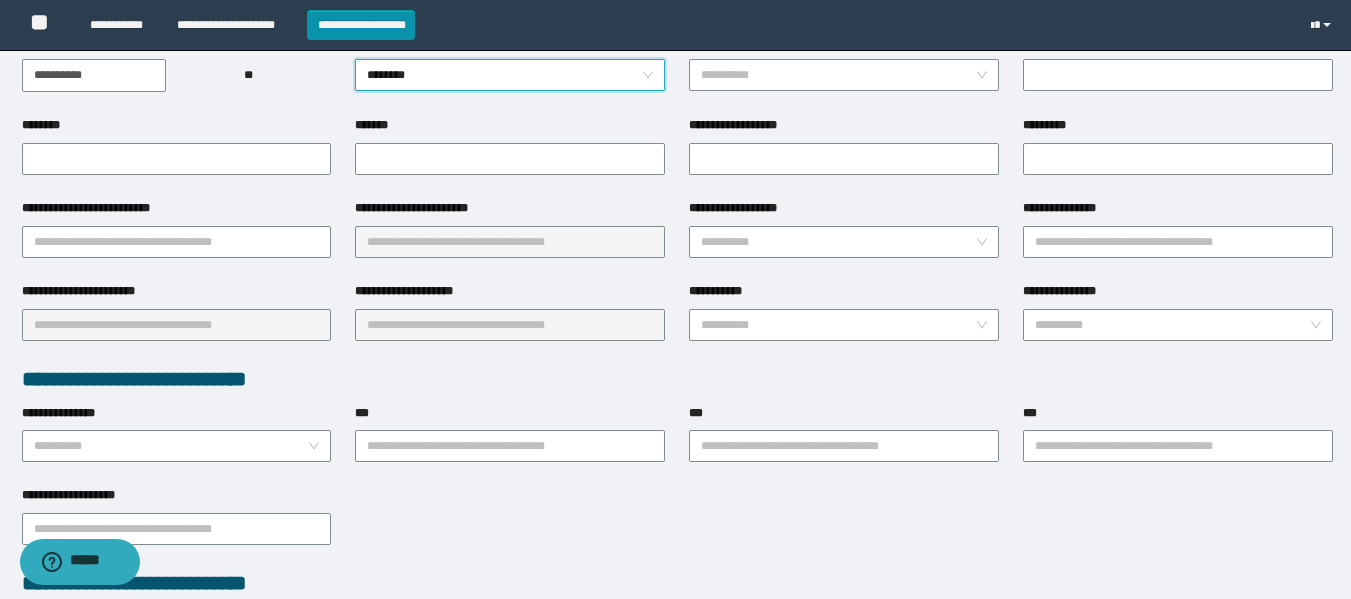 scroll, scrollTop: 245, scrollLeft: 0, axis: vertical 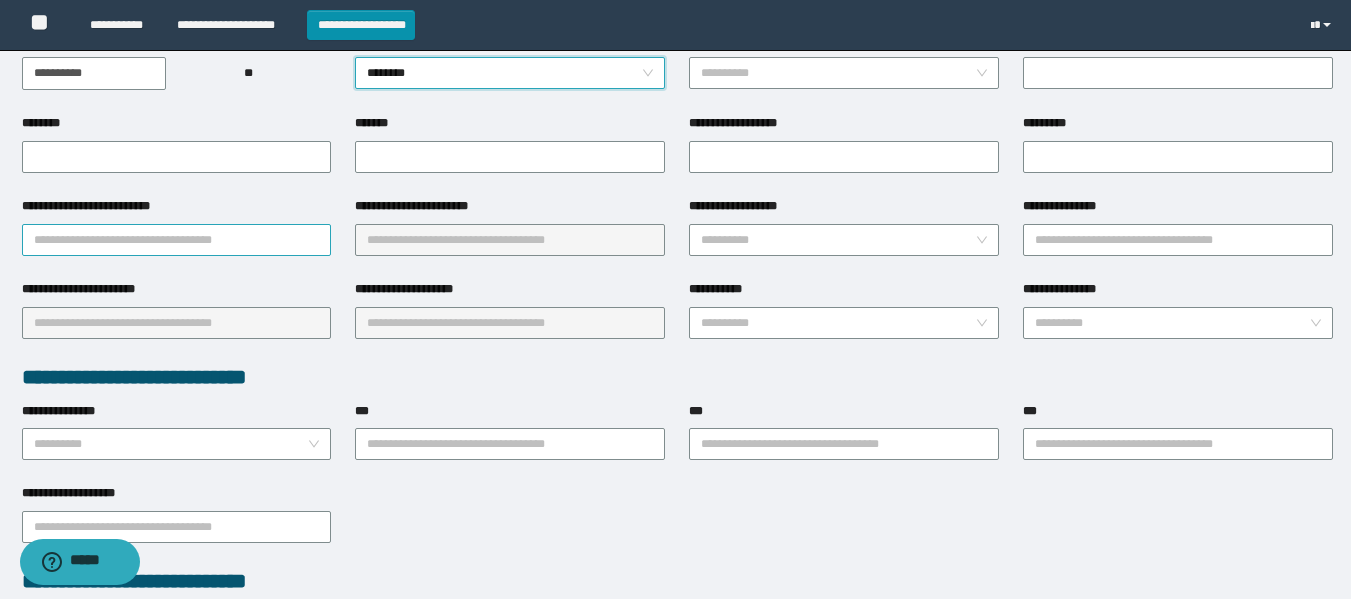 click on "**********" at bounding box center (177, 240) 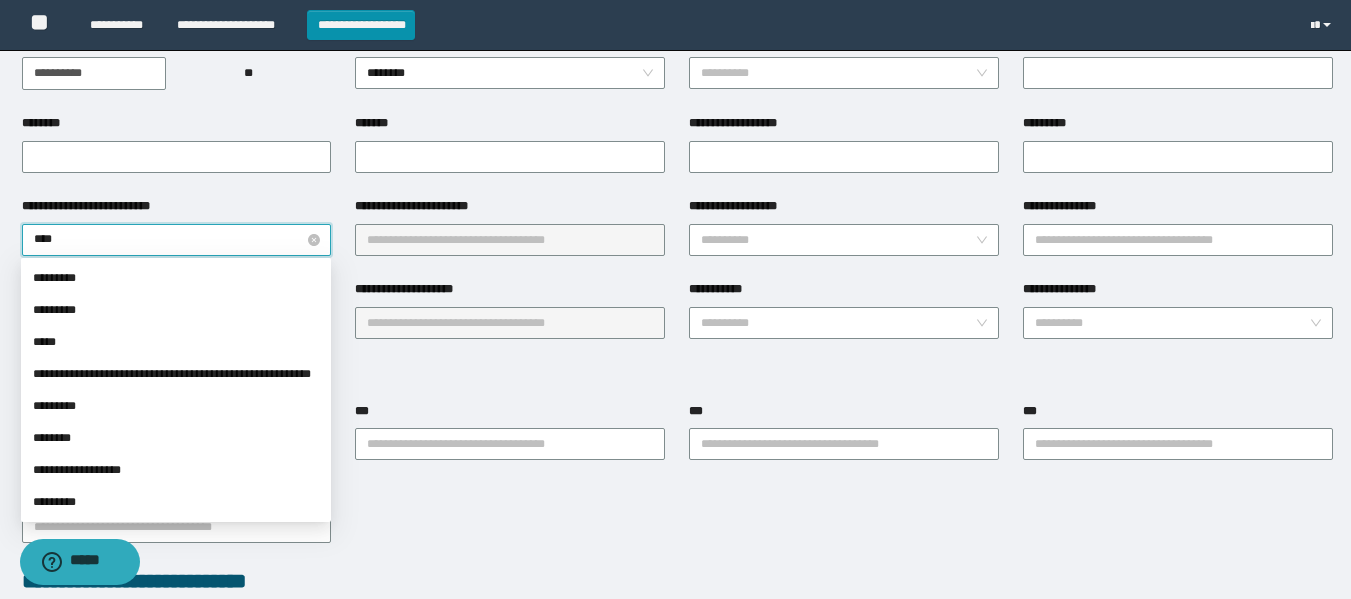 type on "*****" 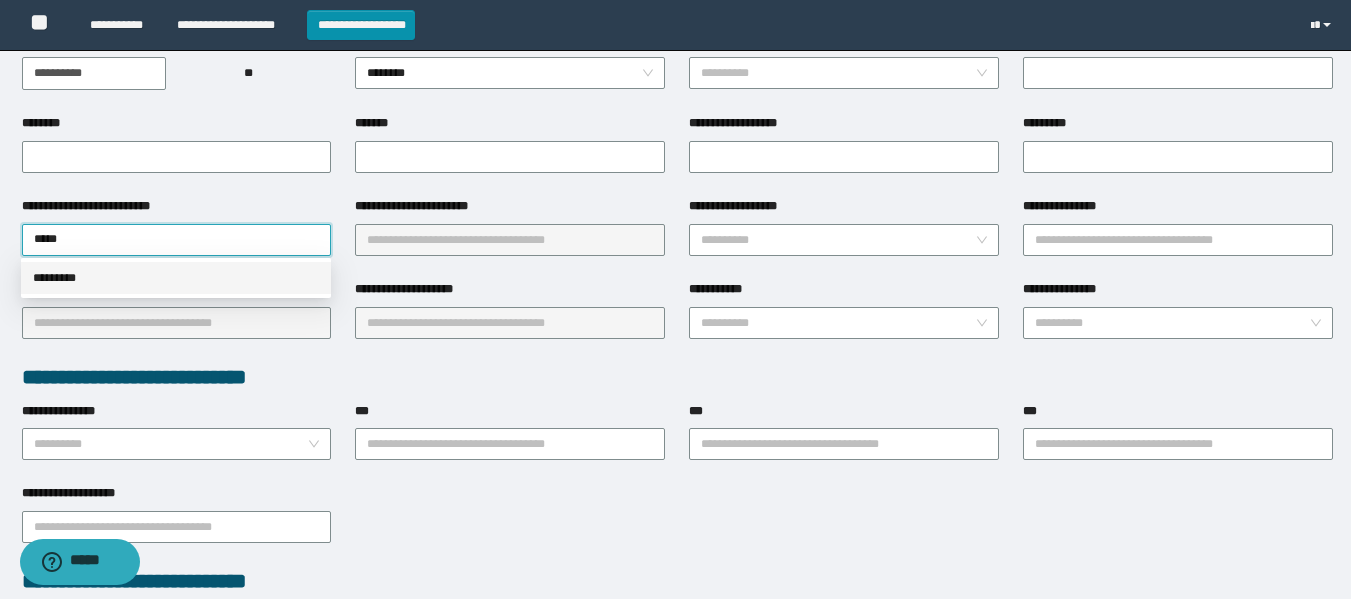 click on "*********" at bounding box center (176, 278) 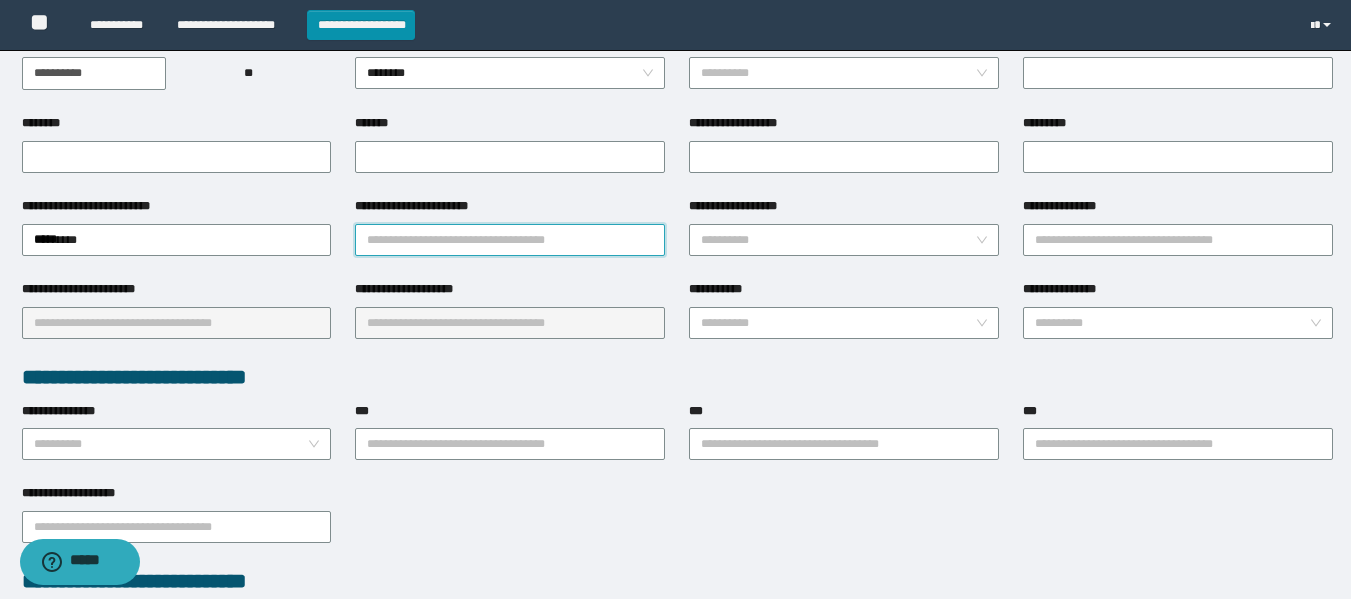click on "**********" at bounding box center (510, 240) 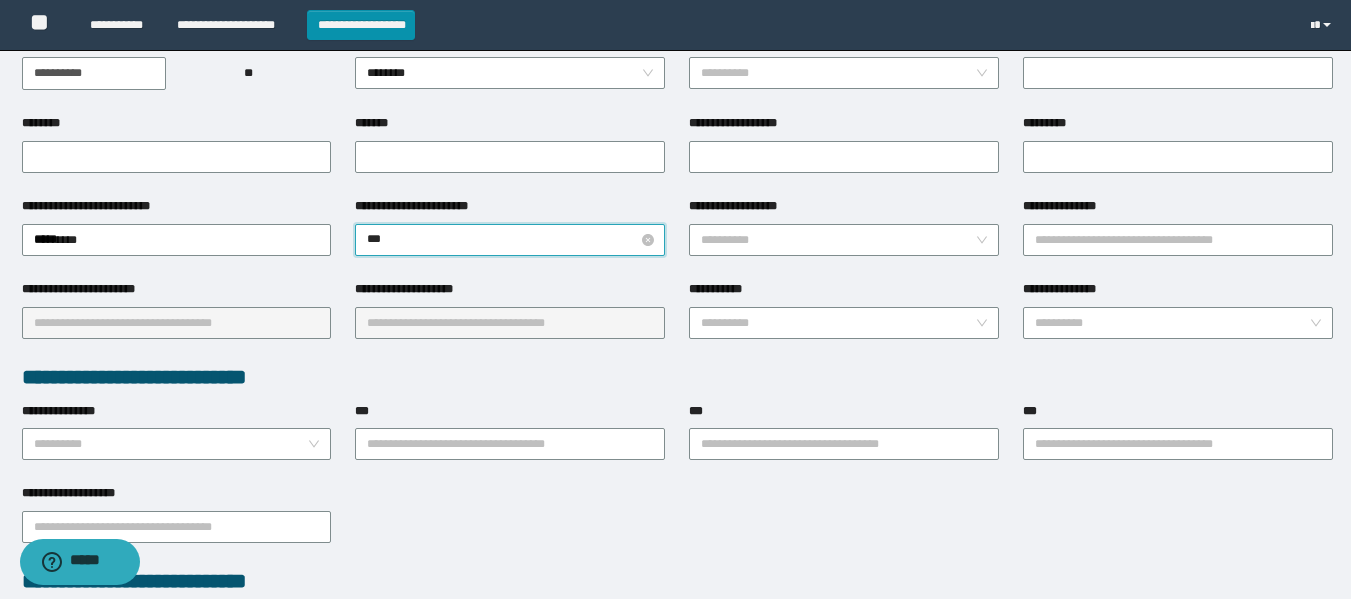 type on "****" 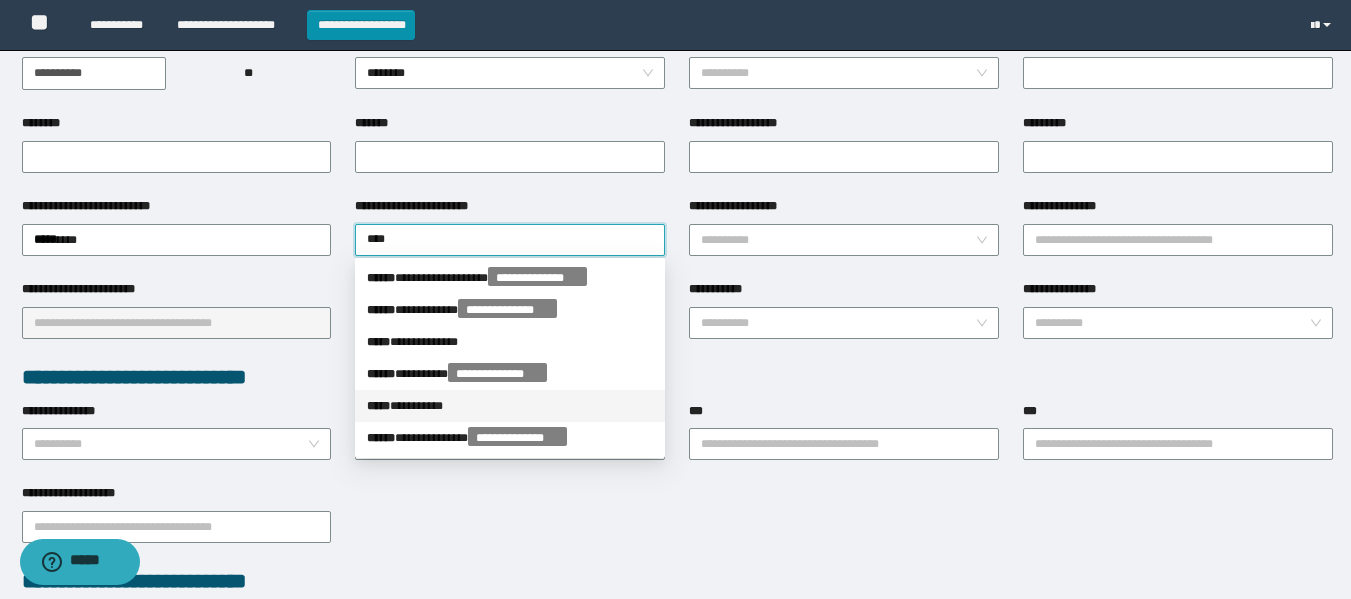 click on "***** * ********" at bounding box center (510, 406) 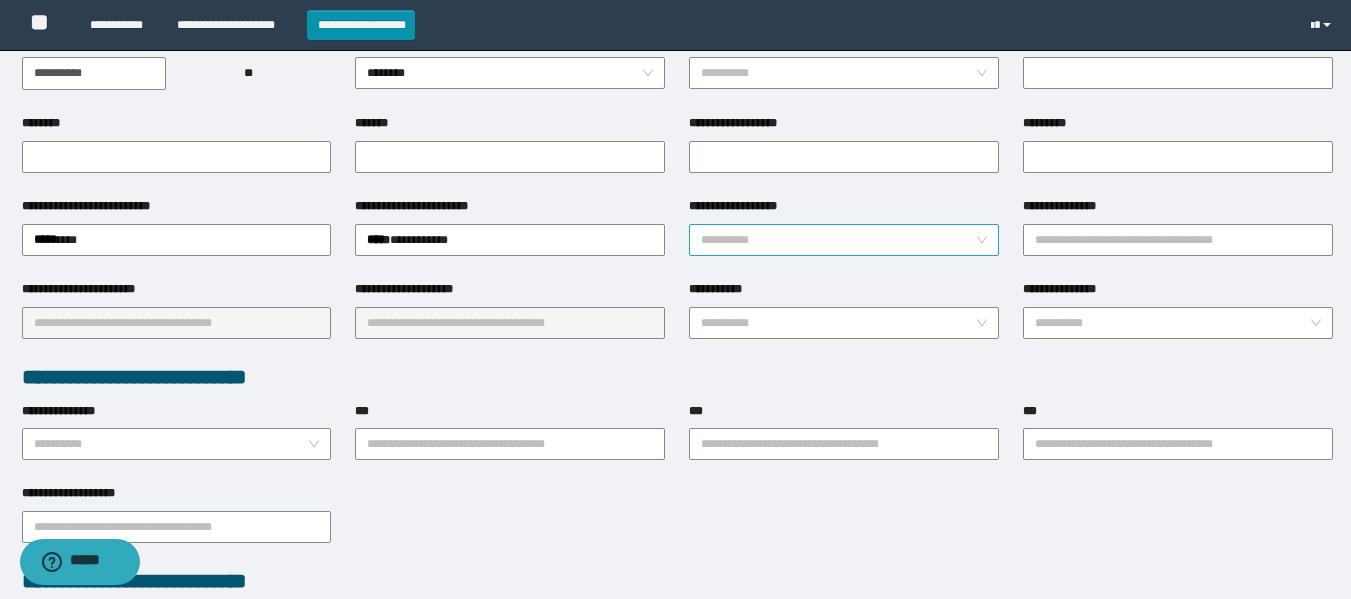click on "**********" at bounding box center [838, 240] 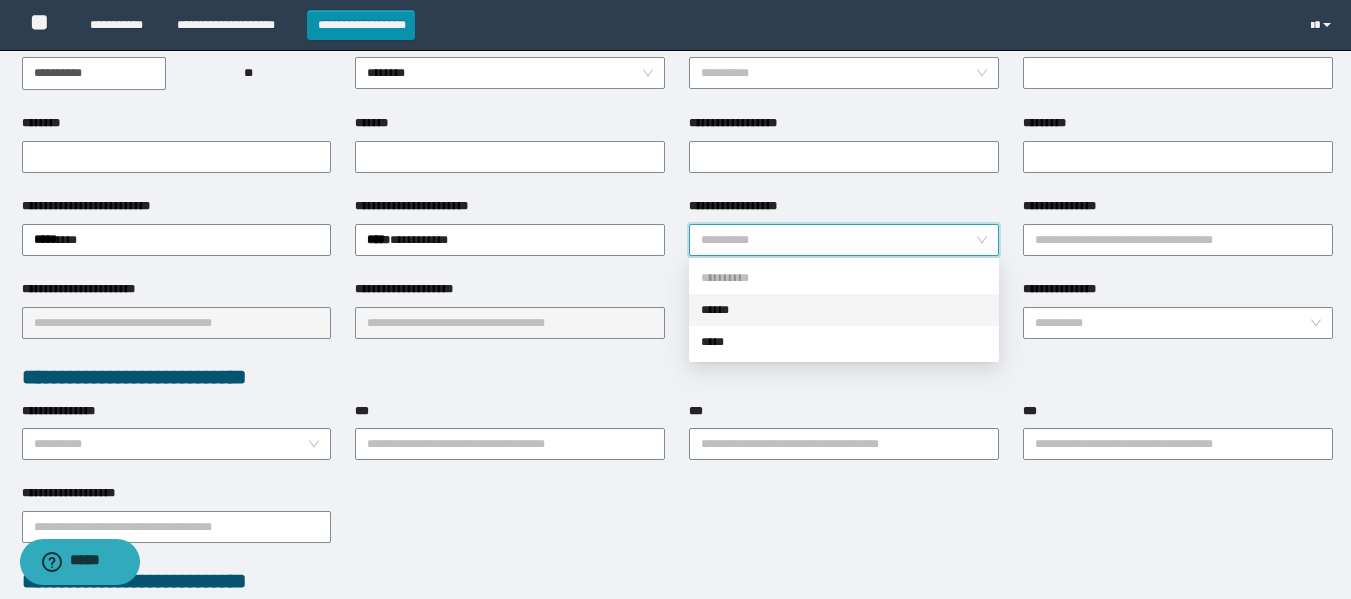 click on "******" at bounding box center (844, 310) 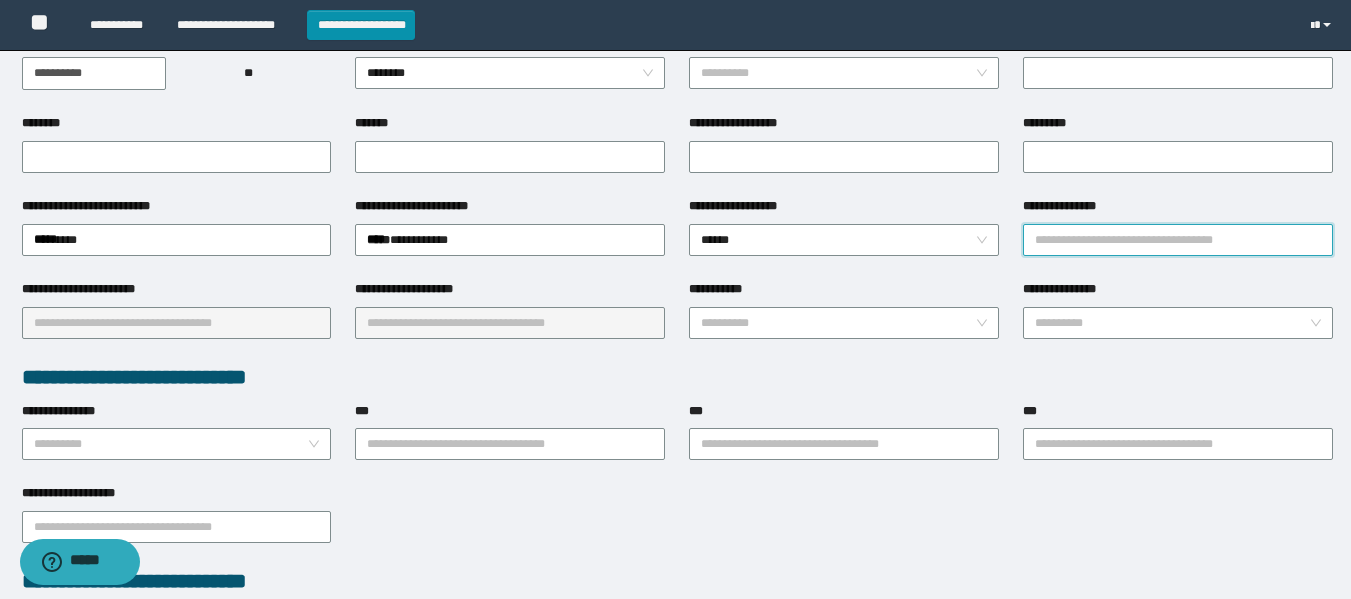 click on "**********" at bounding box center (1178, 240) 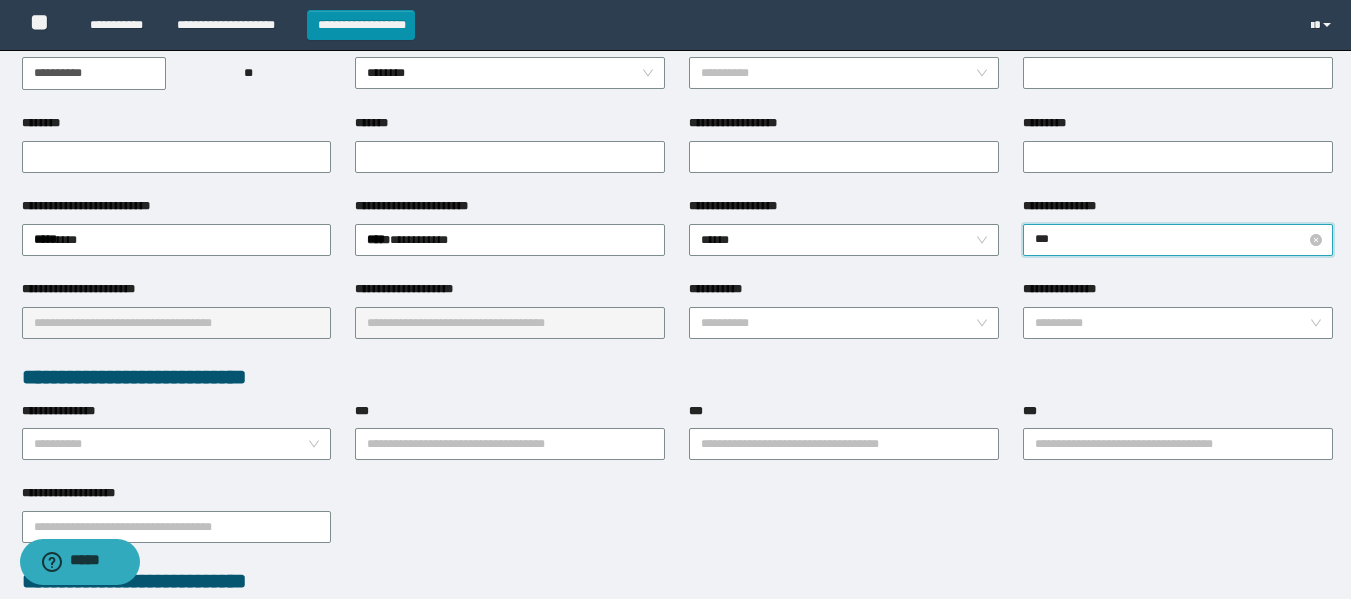 type on "****" 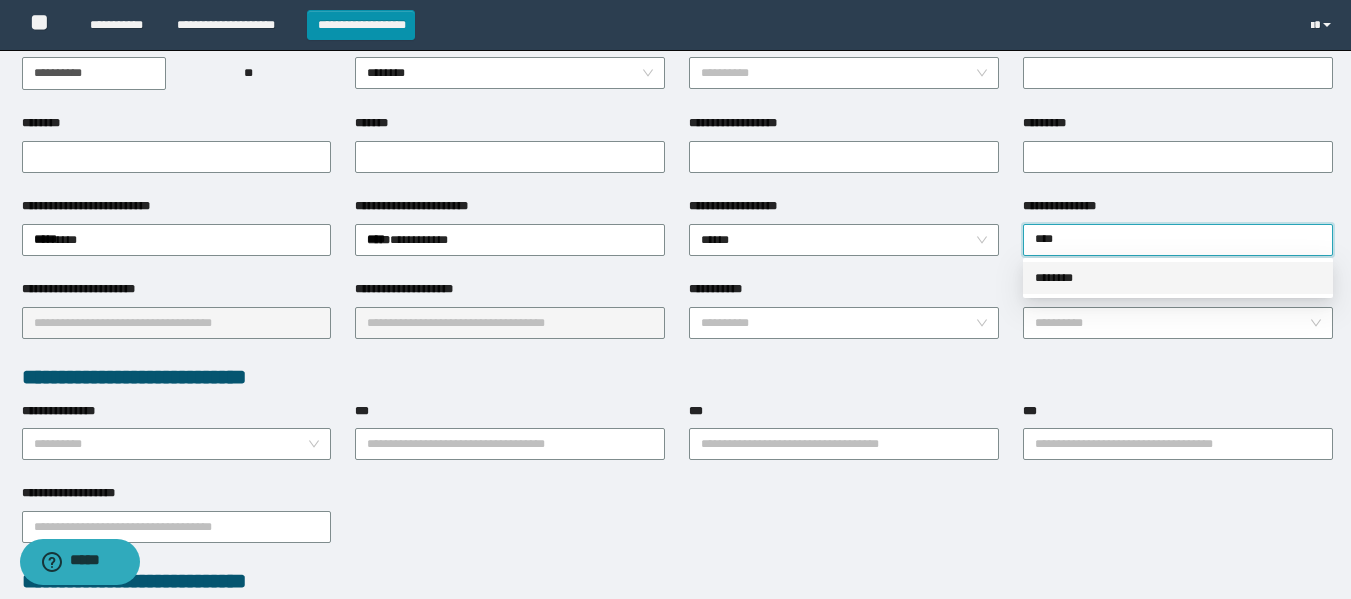 click on "********" at bounding box center (1178, 278) 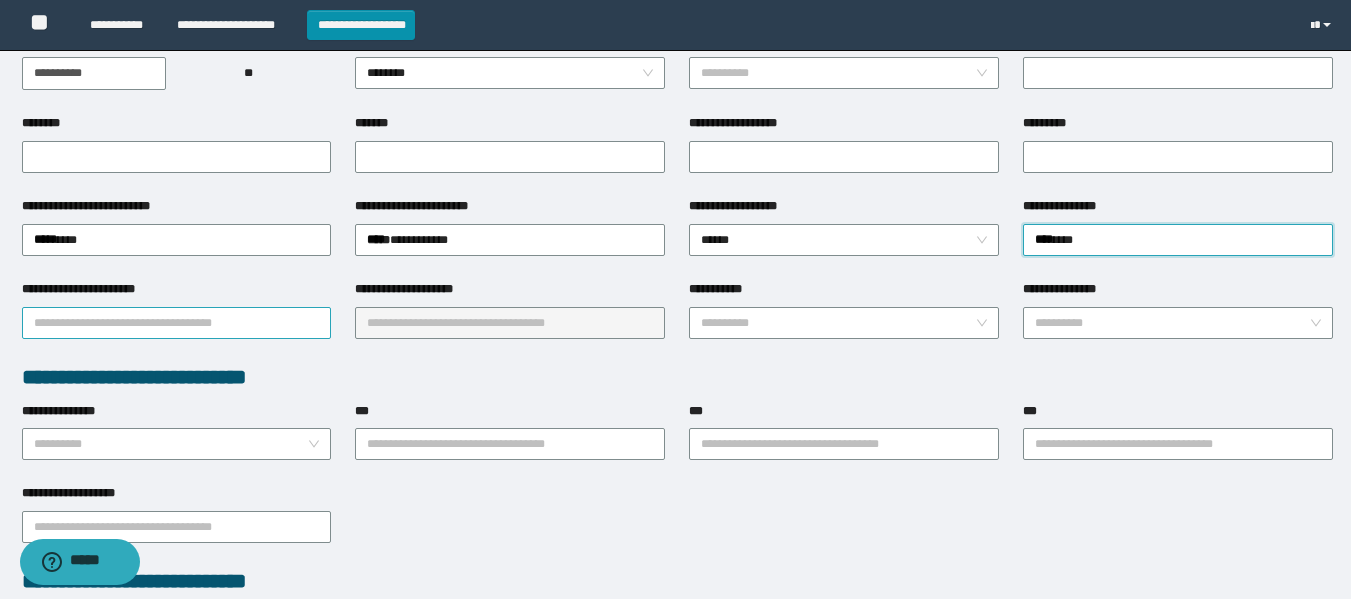 click on "**********" at bounding box center [177, 323] 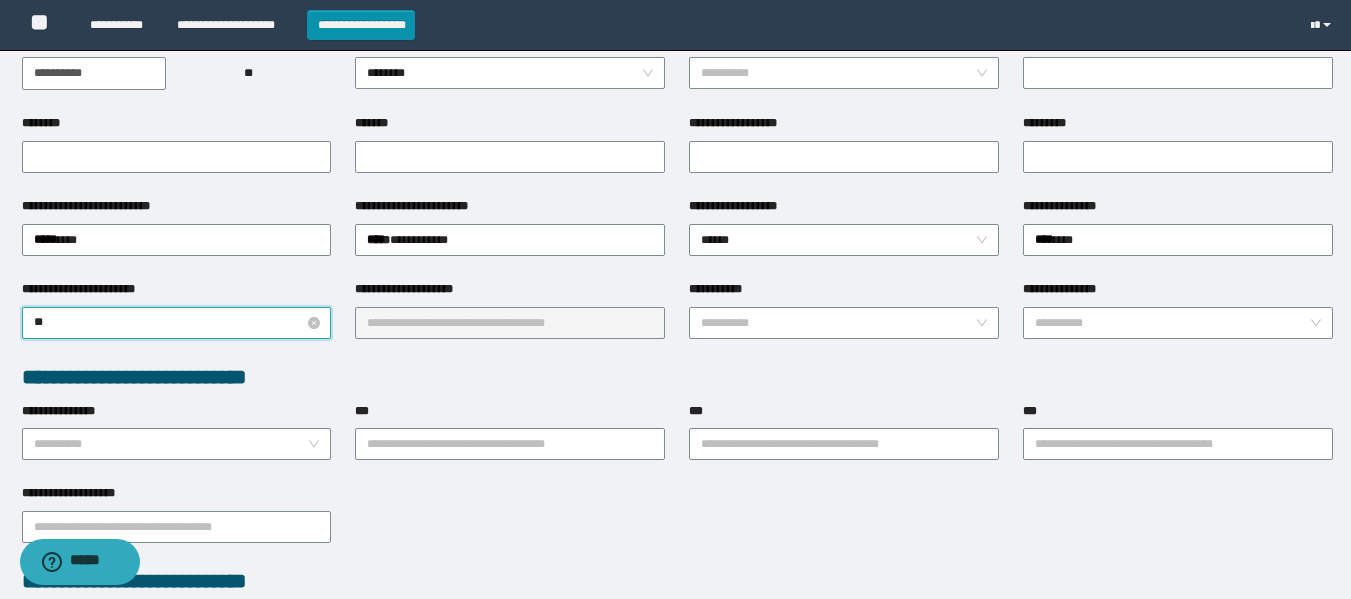 type on "***" 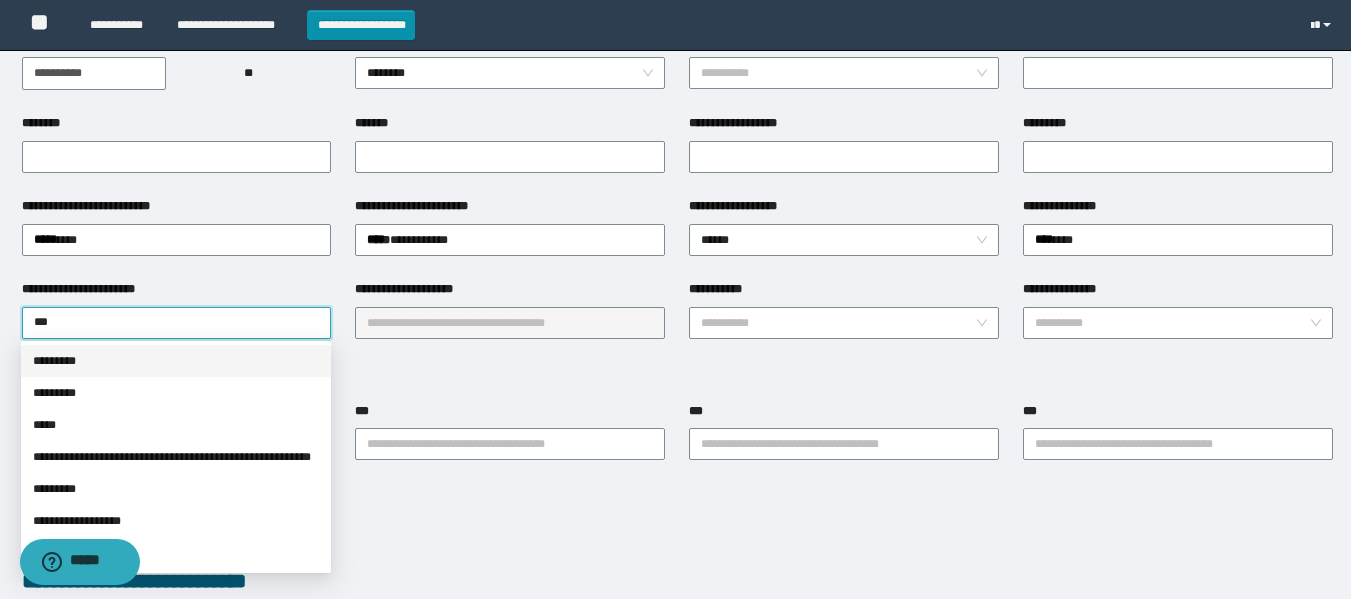 click on "*********" at bounding box center [176, 361] 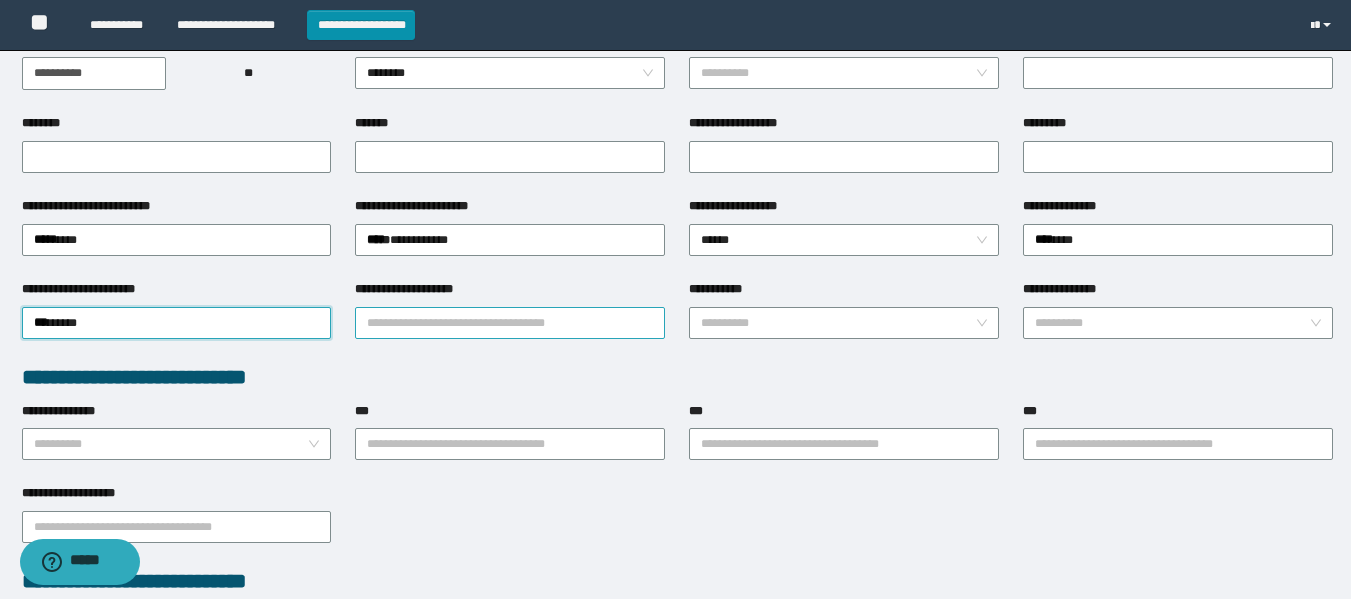 click on "**********" at bounding box center [510, 323] 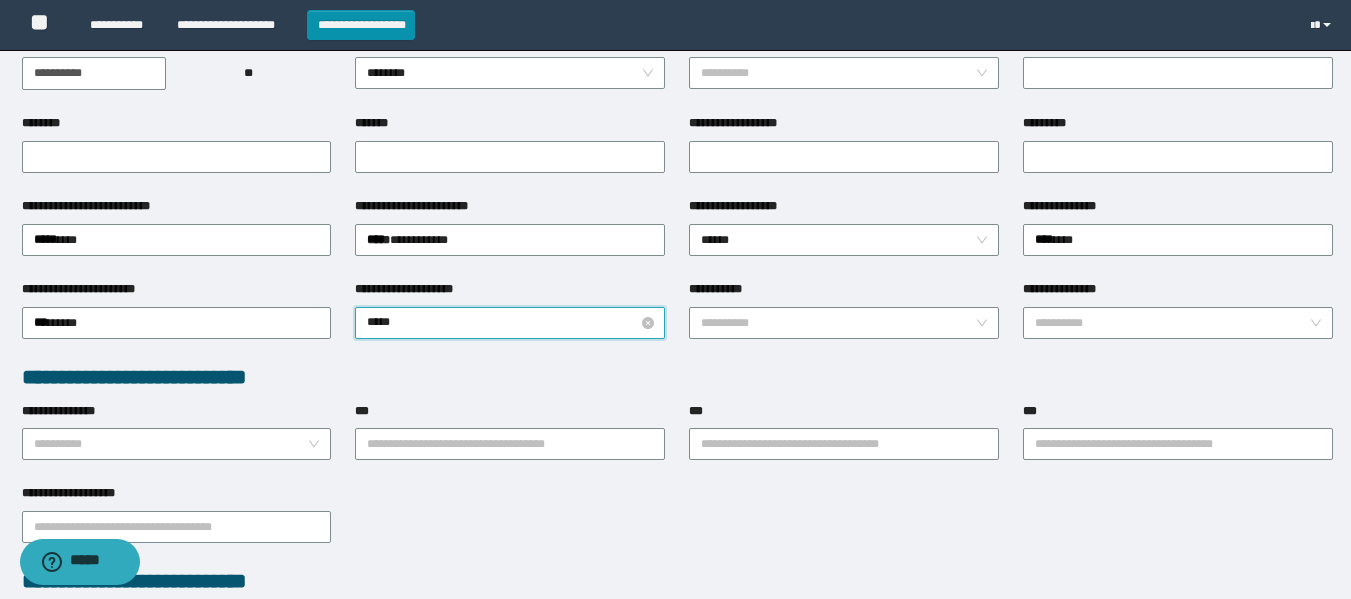 type on "****" 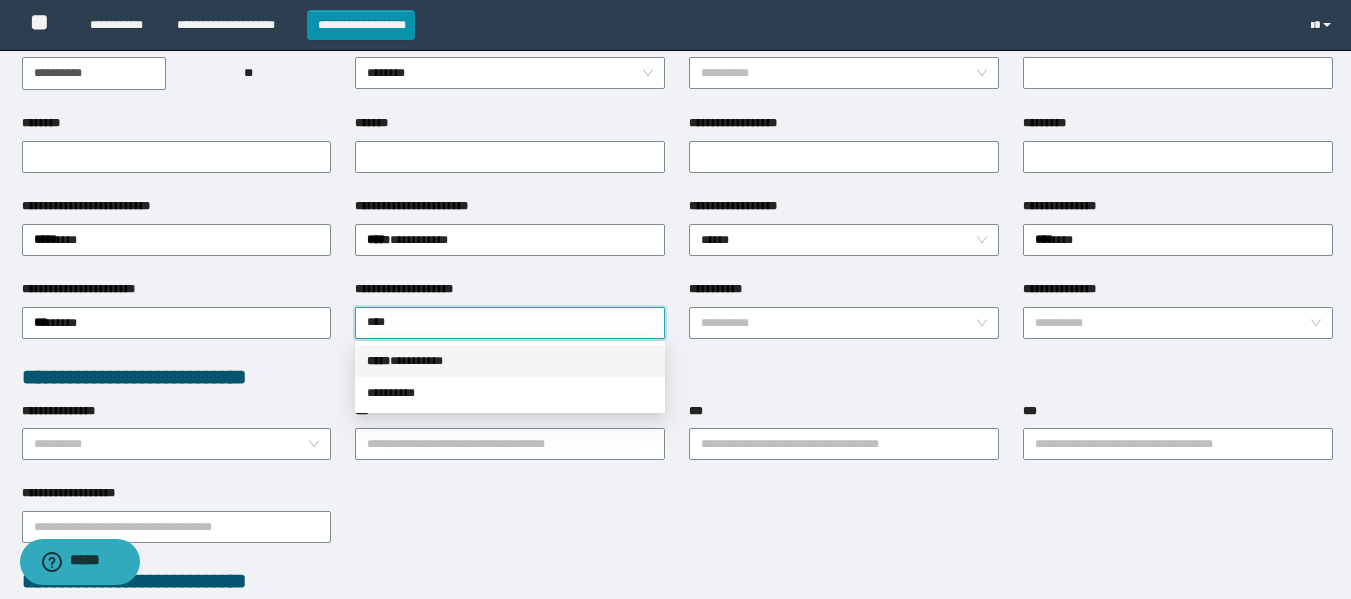 click on "***** * ********" at bounding box center [510, 361] 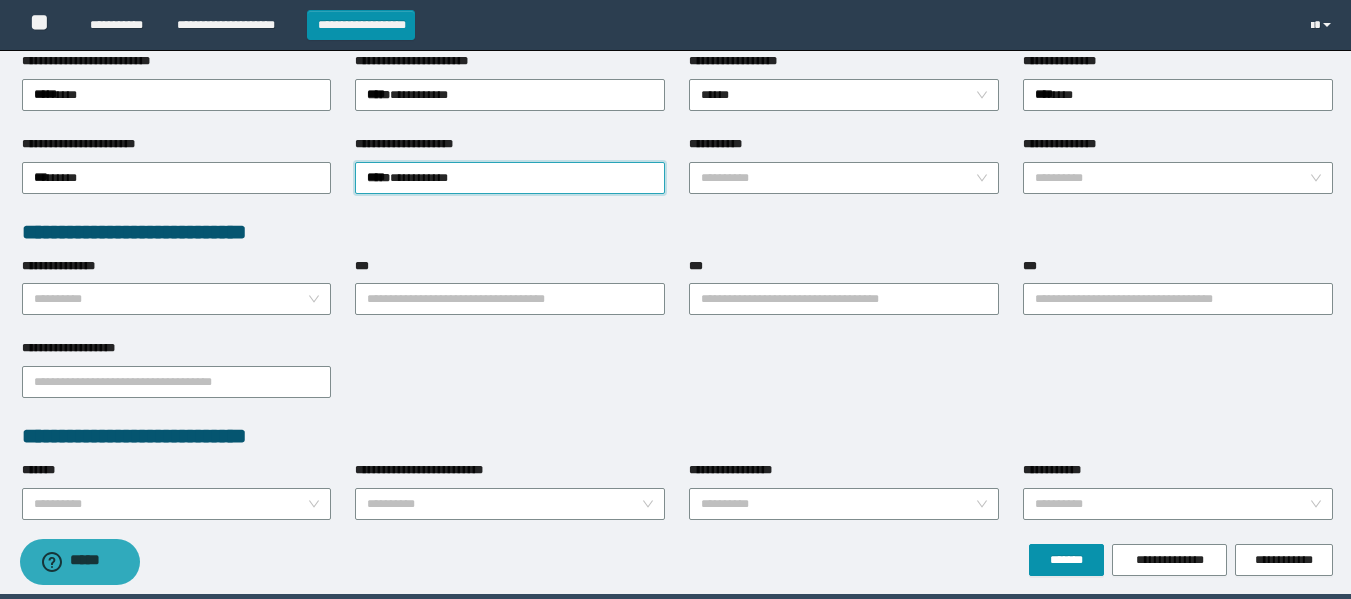 scroll, scrollTop: 411, scrollLeft: 0, axis: vertical 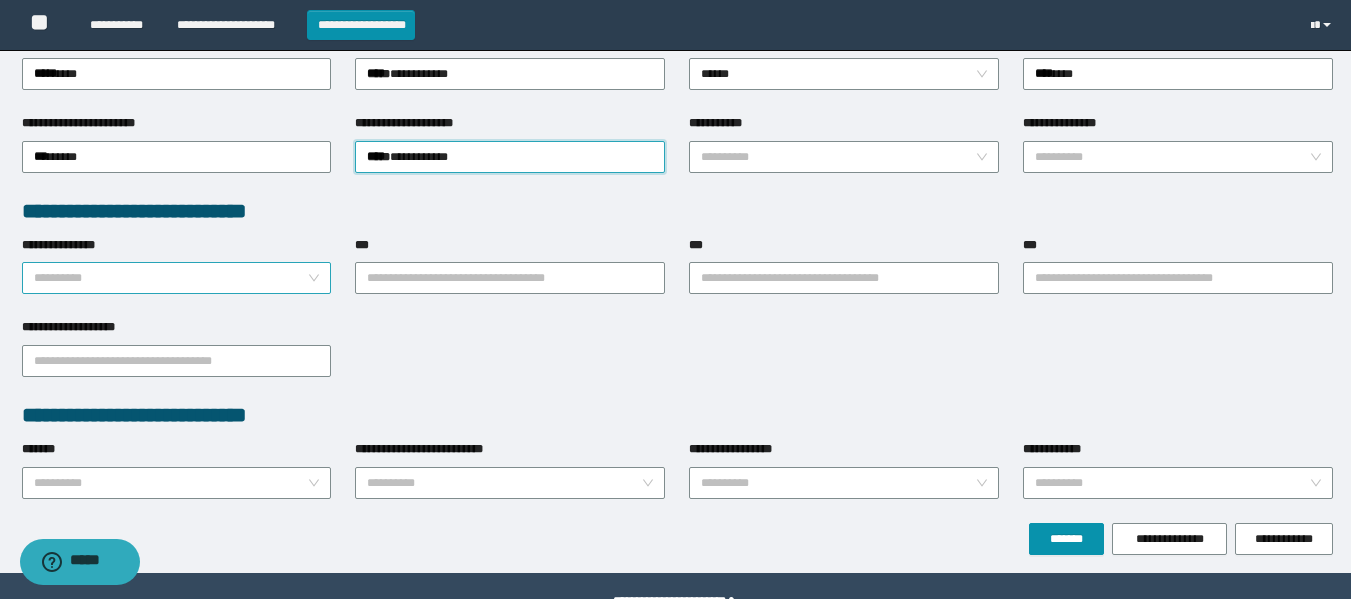 click on "**********" at bounding box center [171, 278] 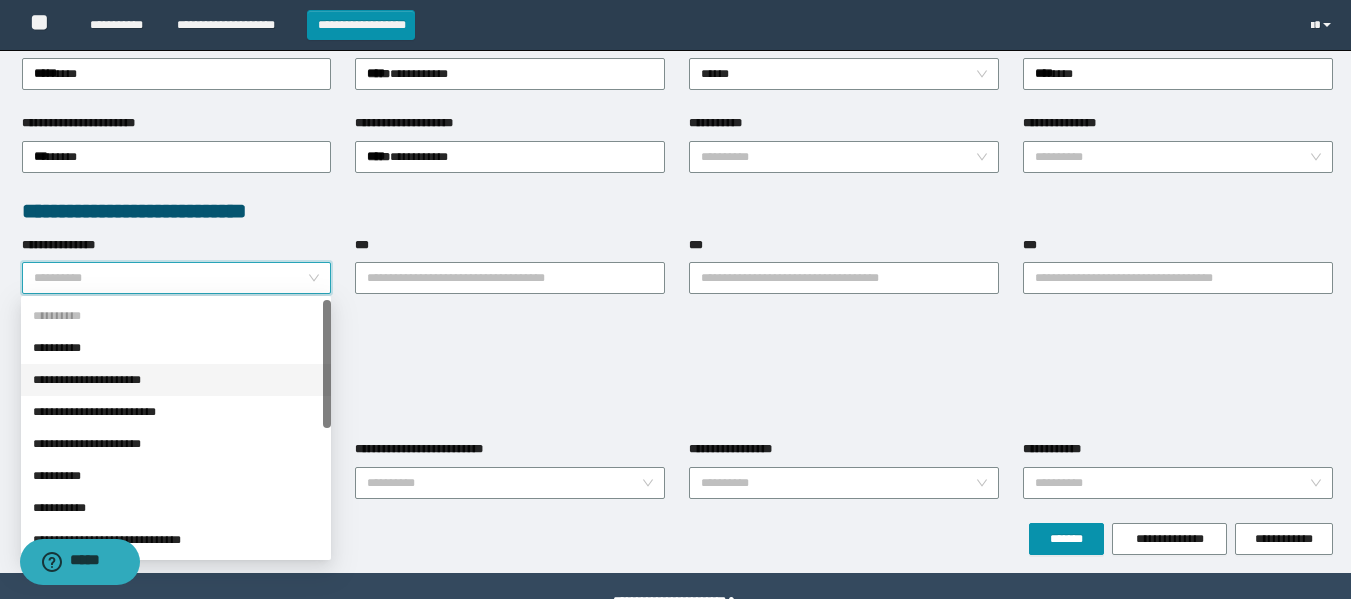 click on "**********" at bounding box center [176, 380] 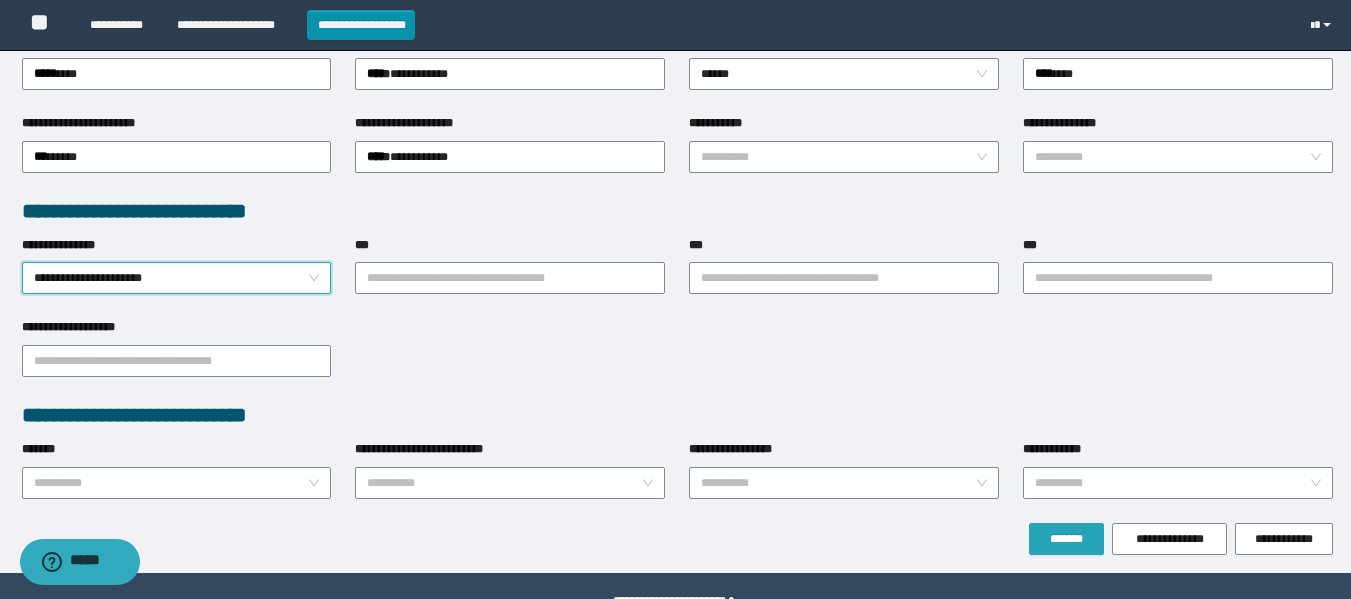click on "*******" at bounding box center [1066, 539] 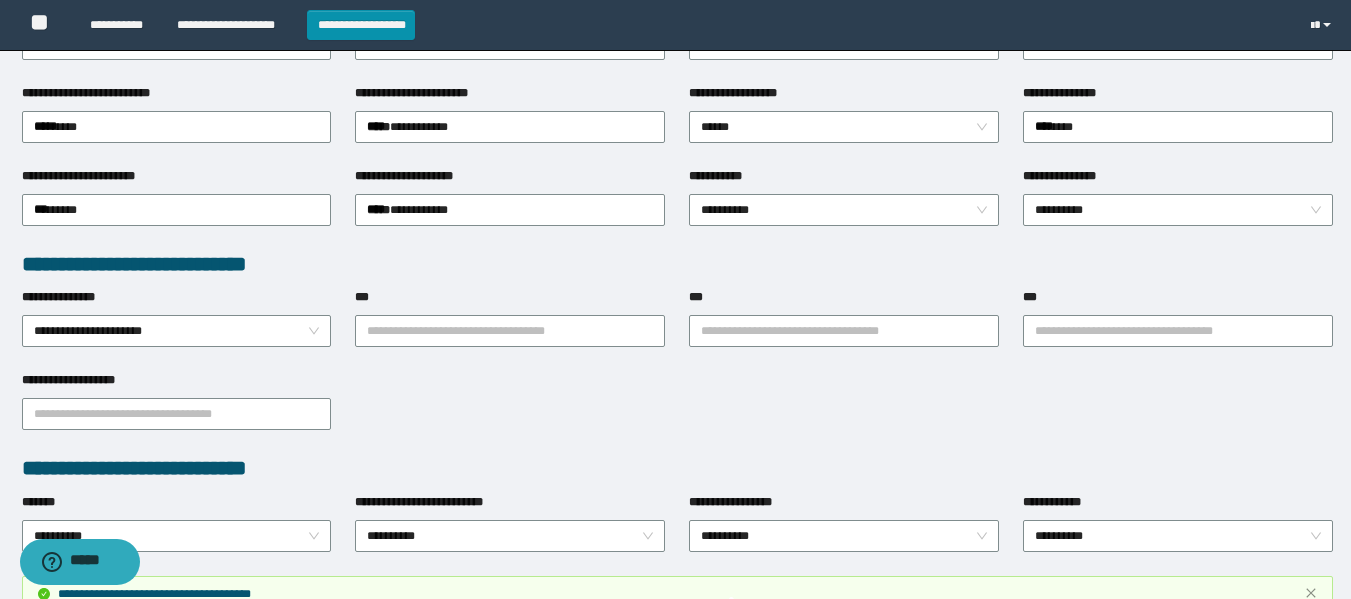 scroll, scrollTop: 463, scrollLeft: 0, axis: vertical 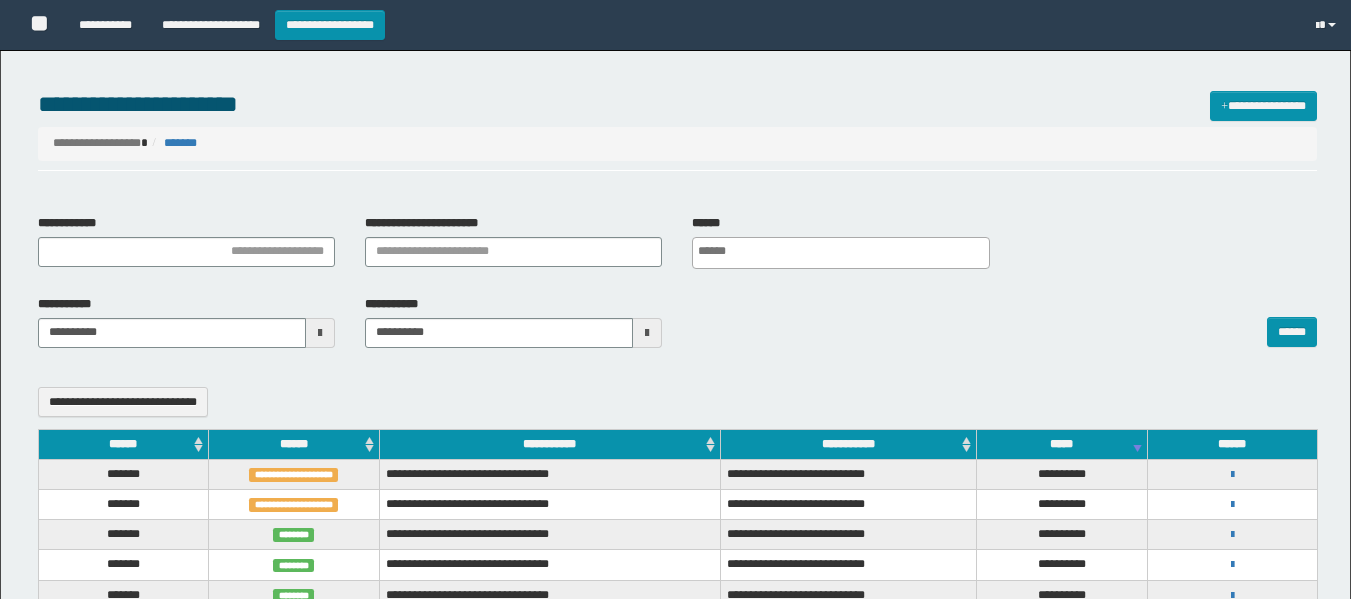 select 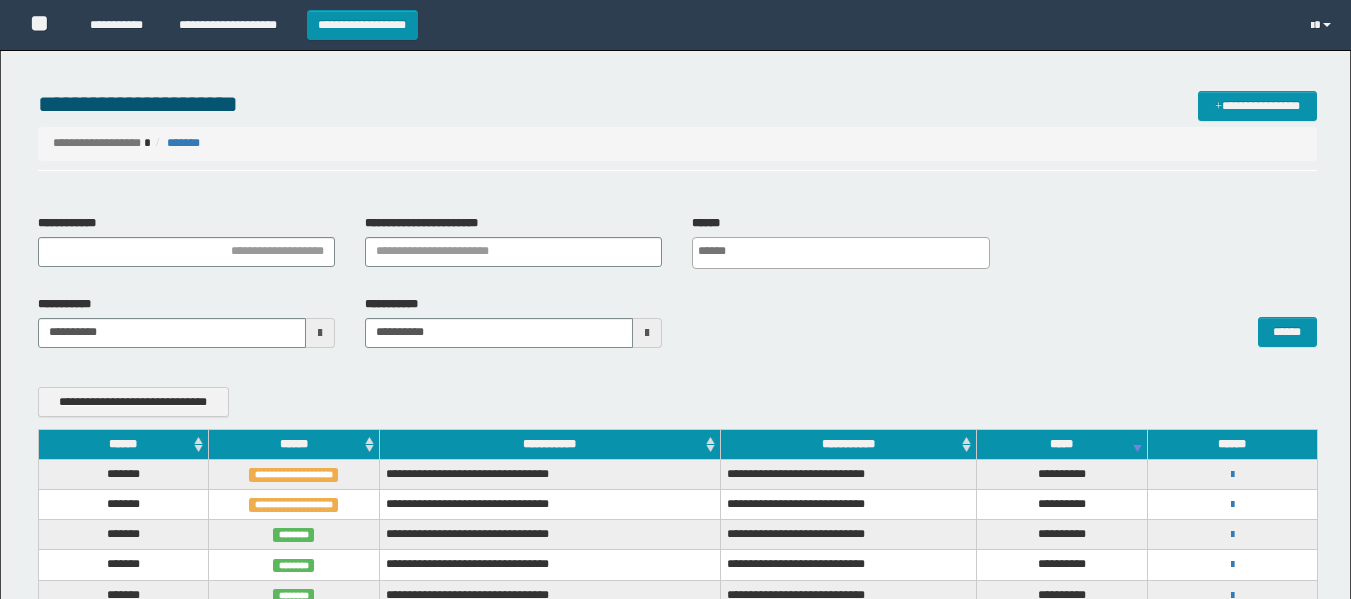 scroll, scrollTop: 0, scrollLeft: 0, axis: both 